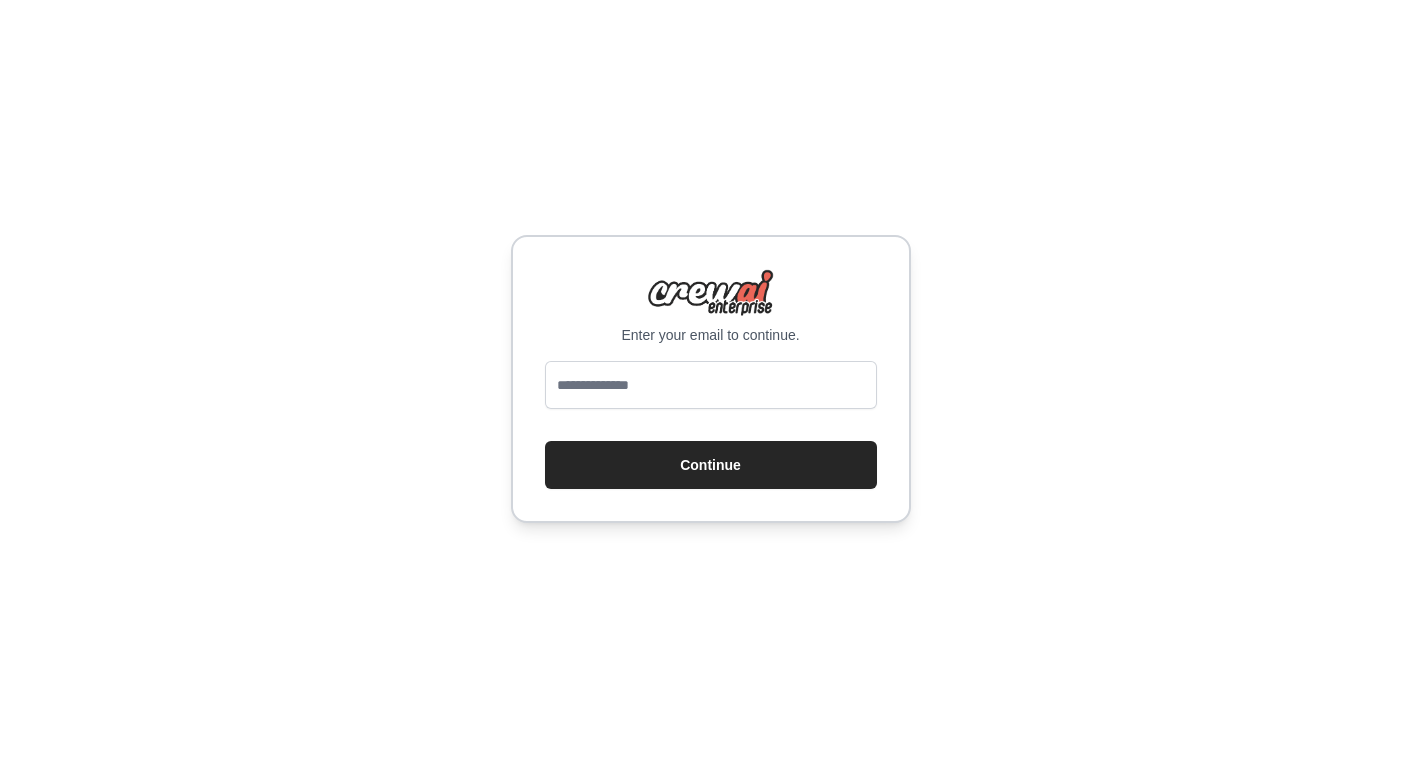 scroll, scrollTop: 0, scrollLeft: 0, axis: both 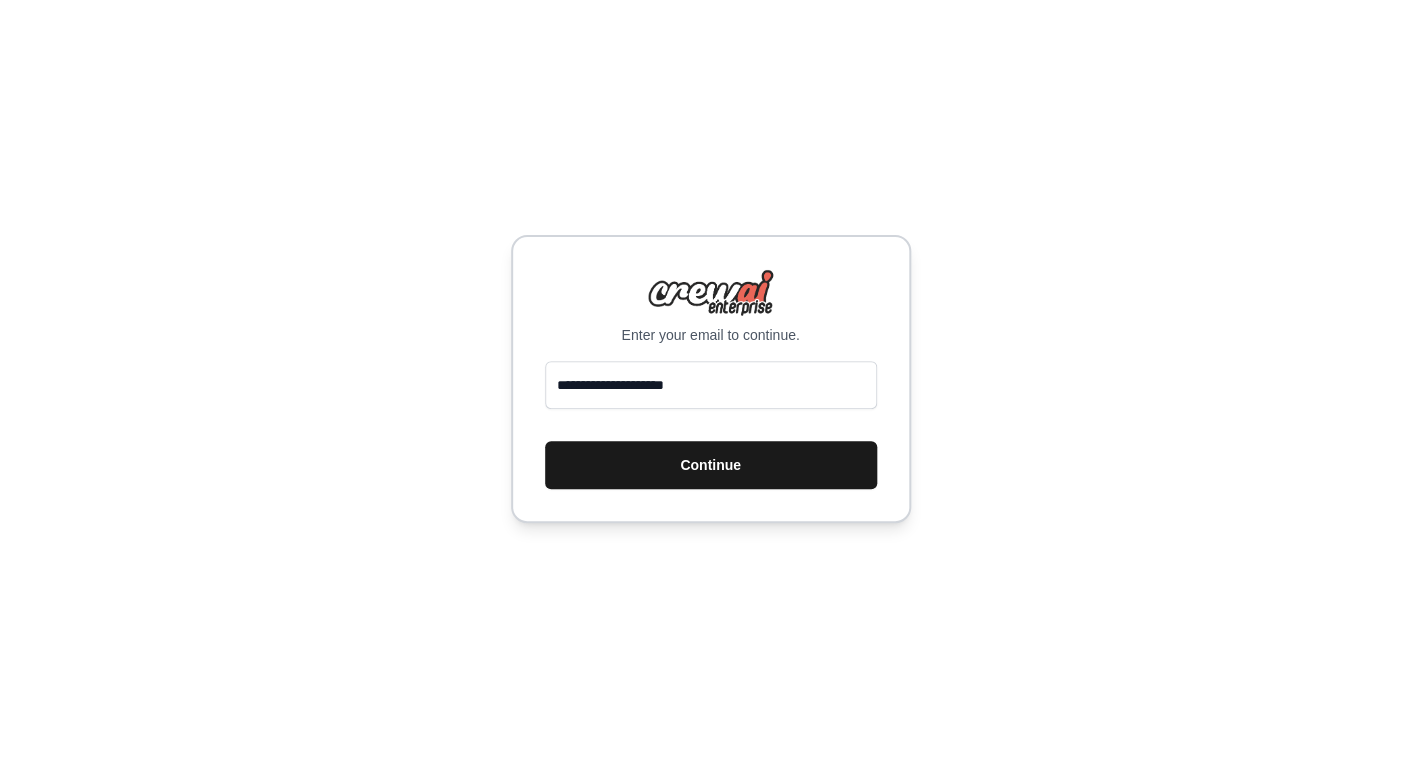 type on "**********" 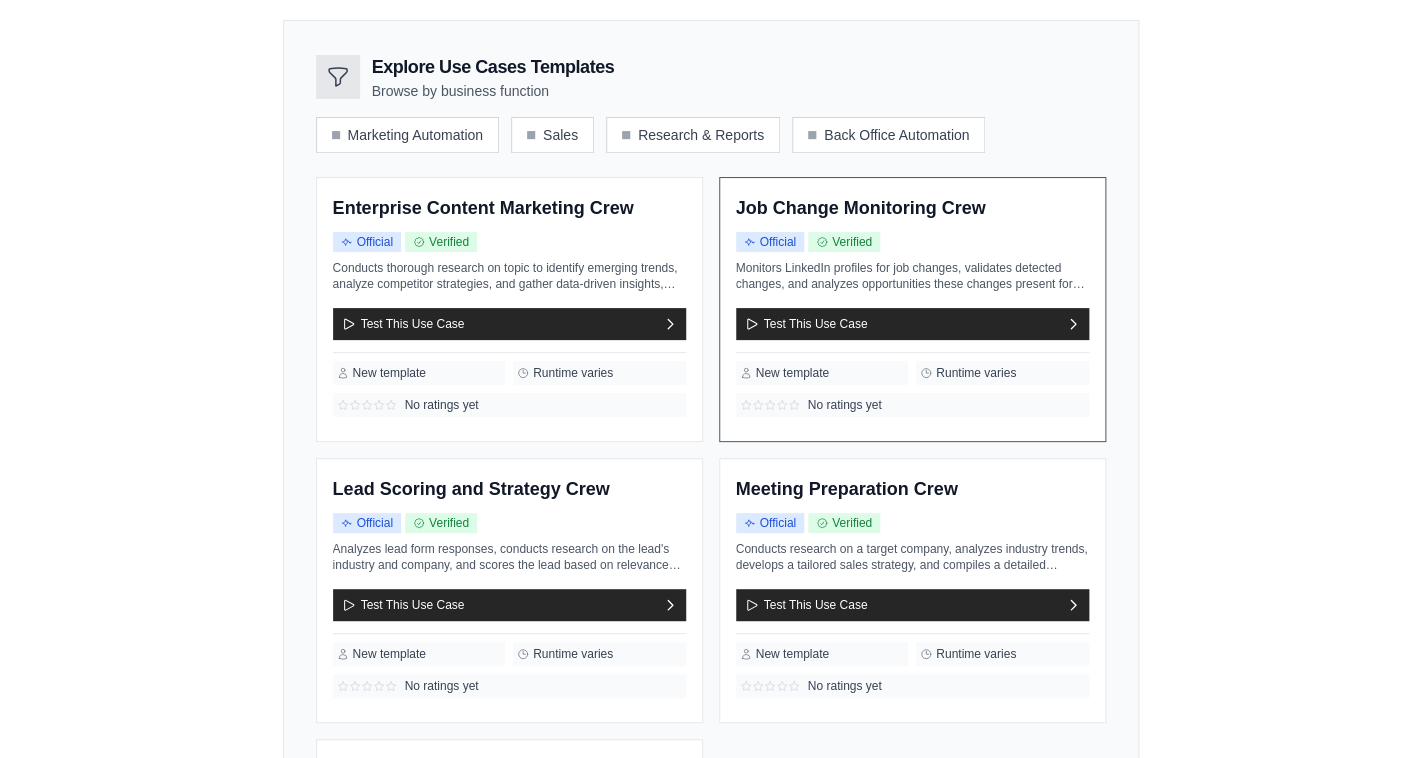 scroll, scrollTop: 218, scrollLeft: 0, axis: vertical 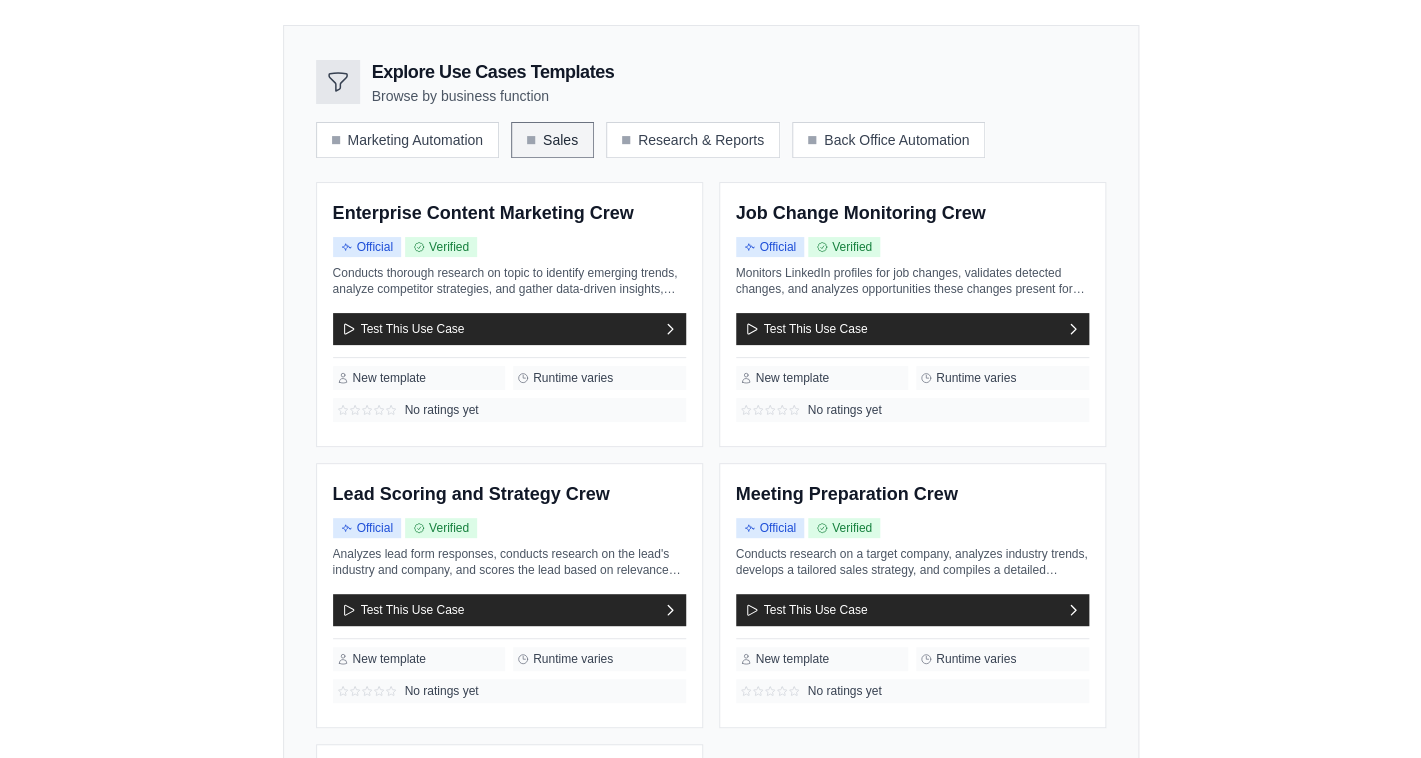 click on "Sales" at bounding box center (552, 140) 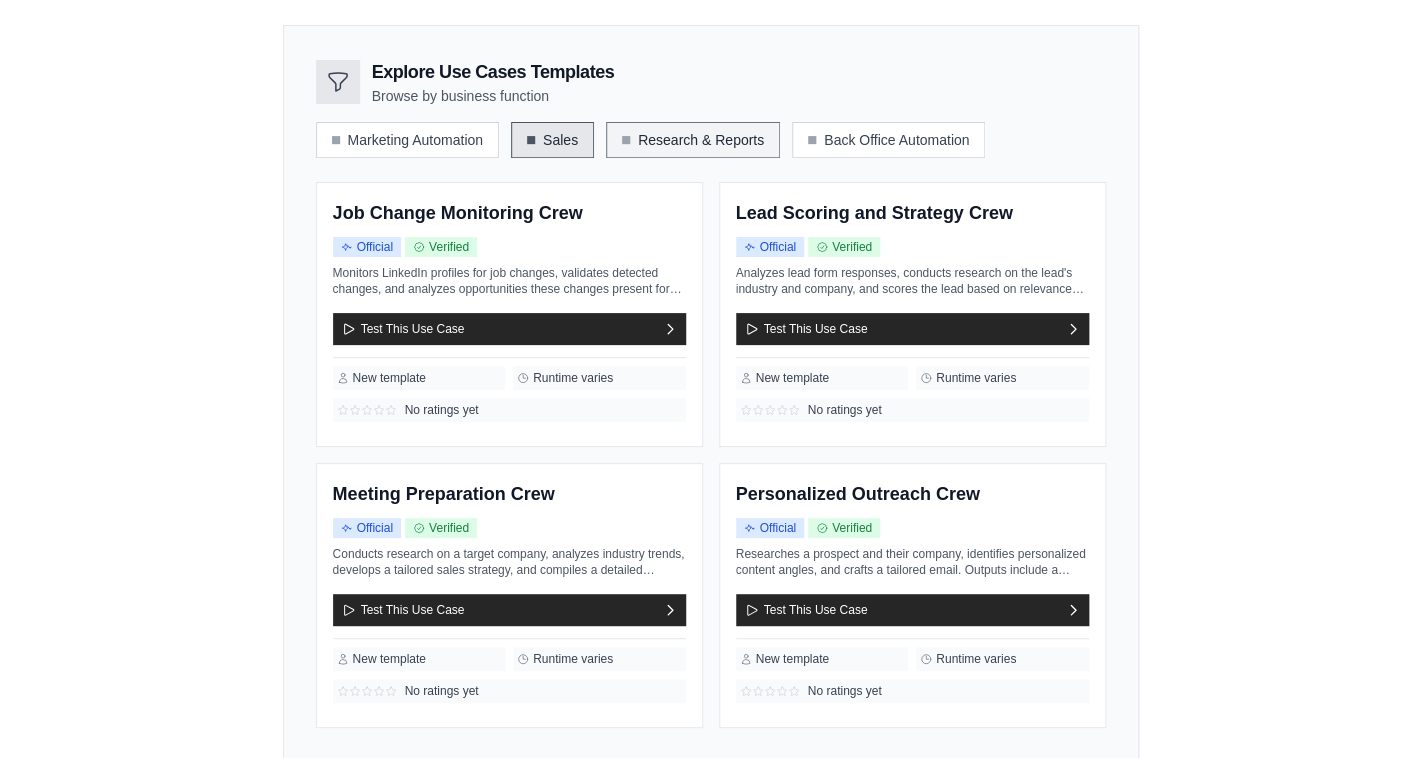 click on "Research & Reports" at bounding box center [693, 140] 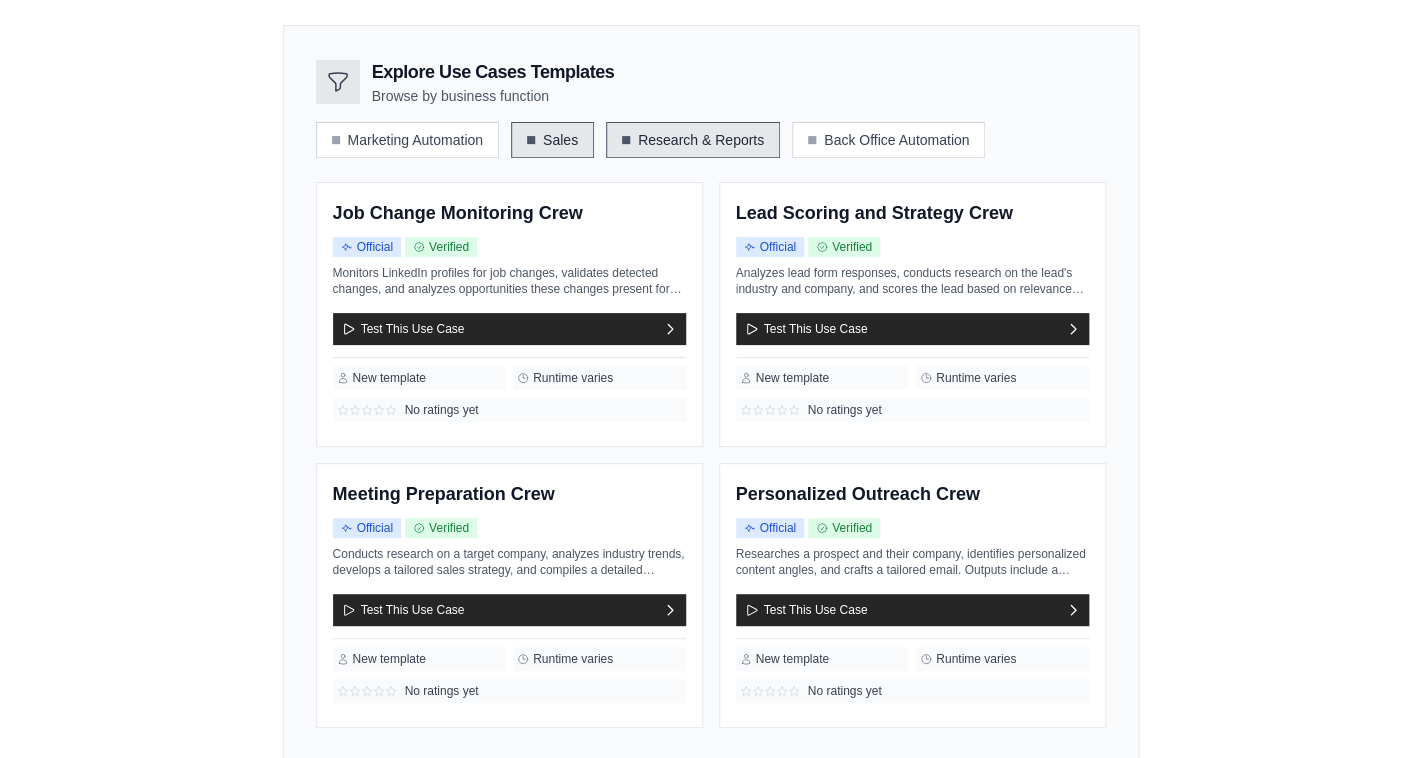 click on "Sales" at bounding box center (552, 140) 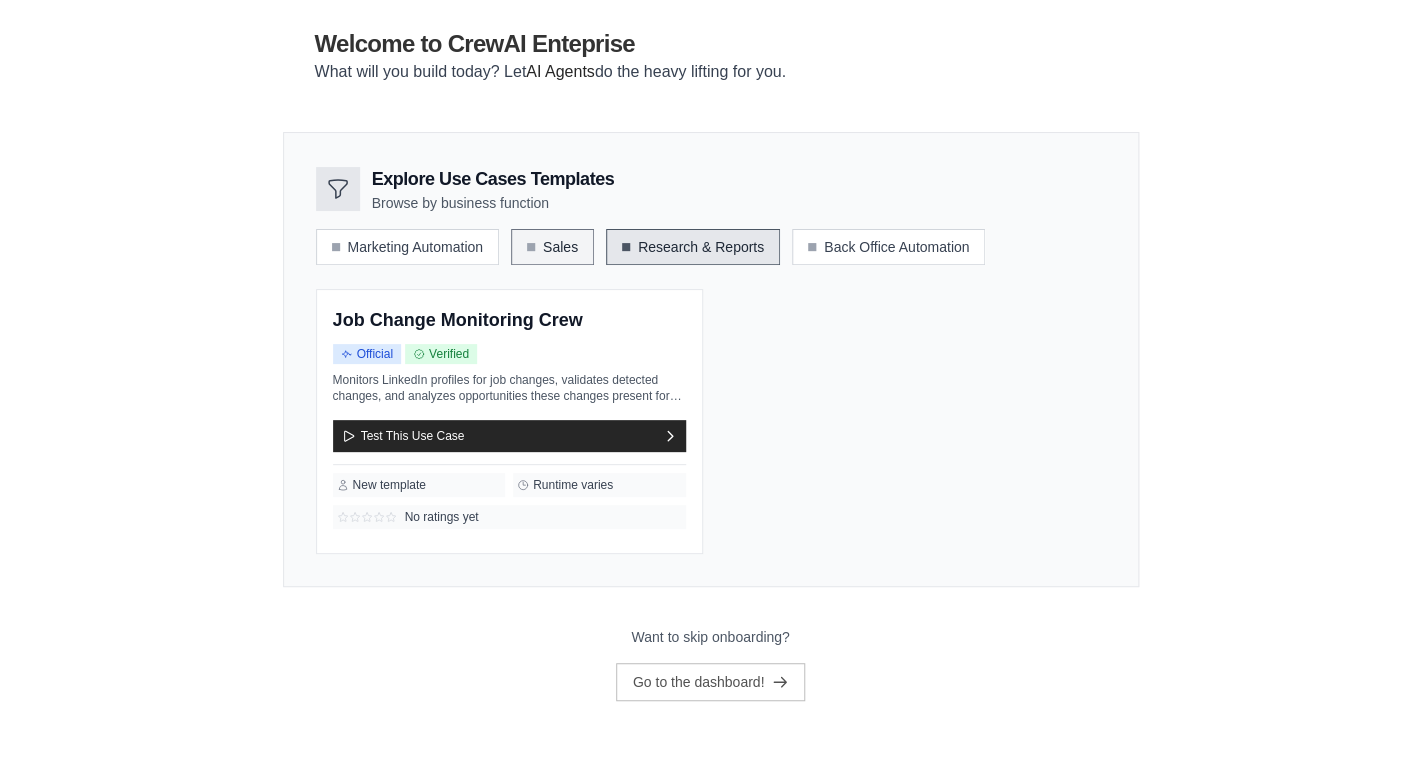 click on "Sales" at bounding box center (552, 247) 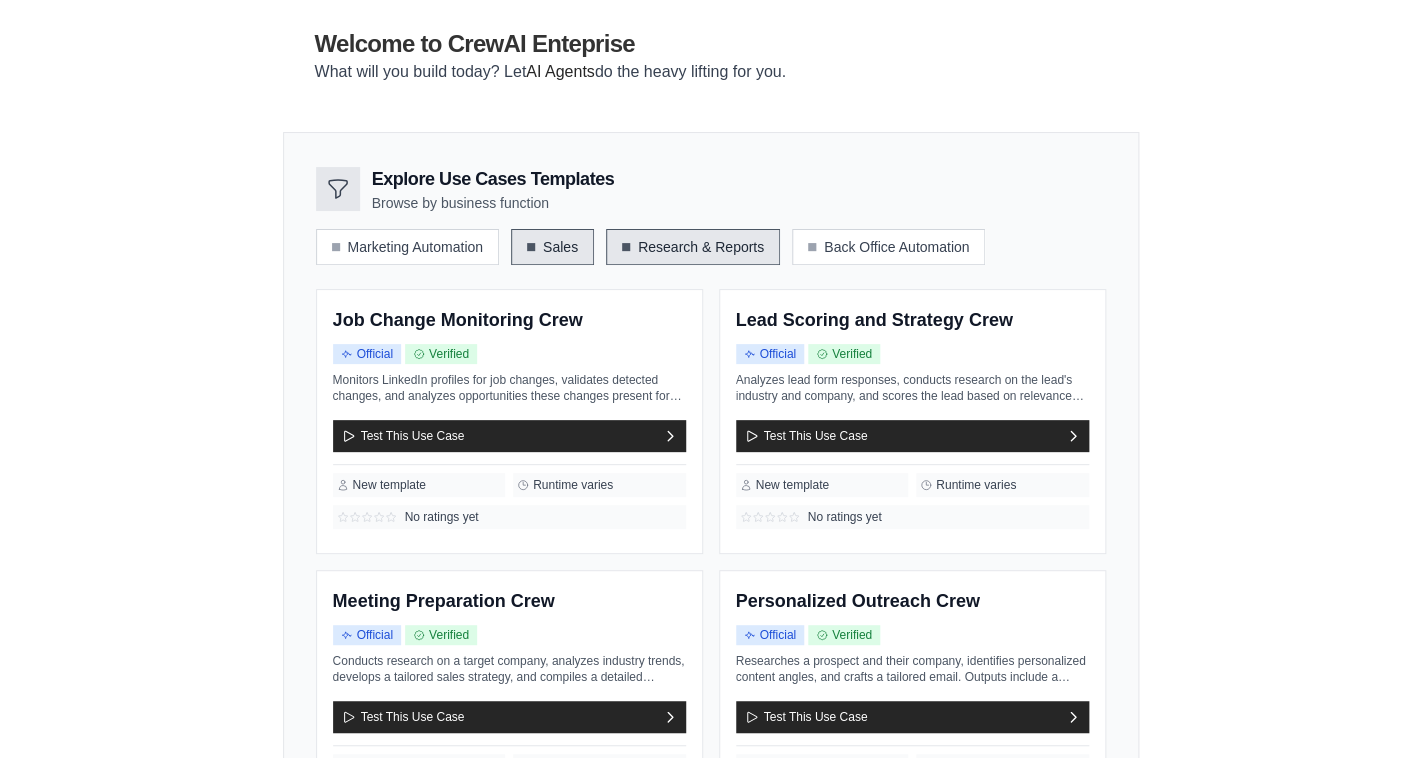click on "Research & Reports" at bounding box center [693, 247] 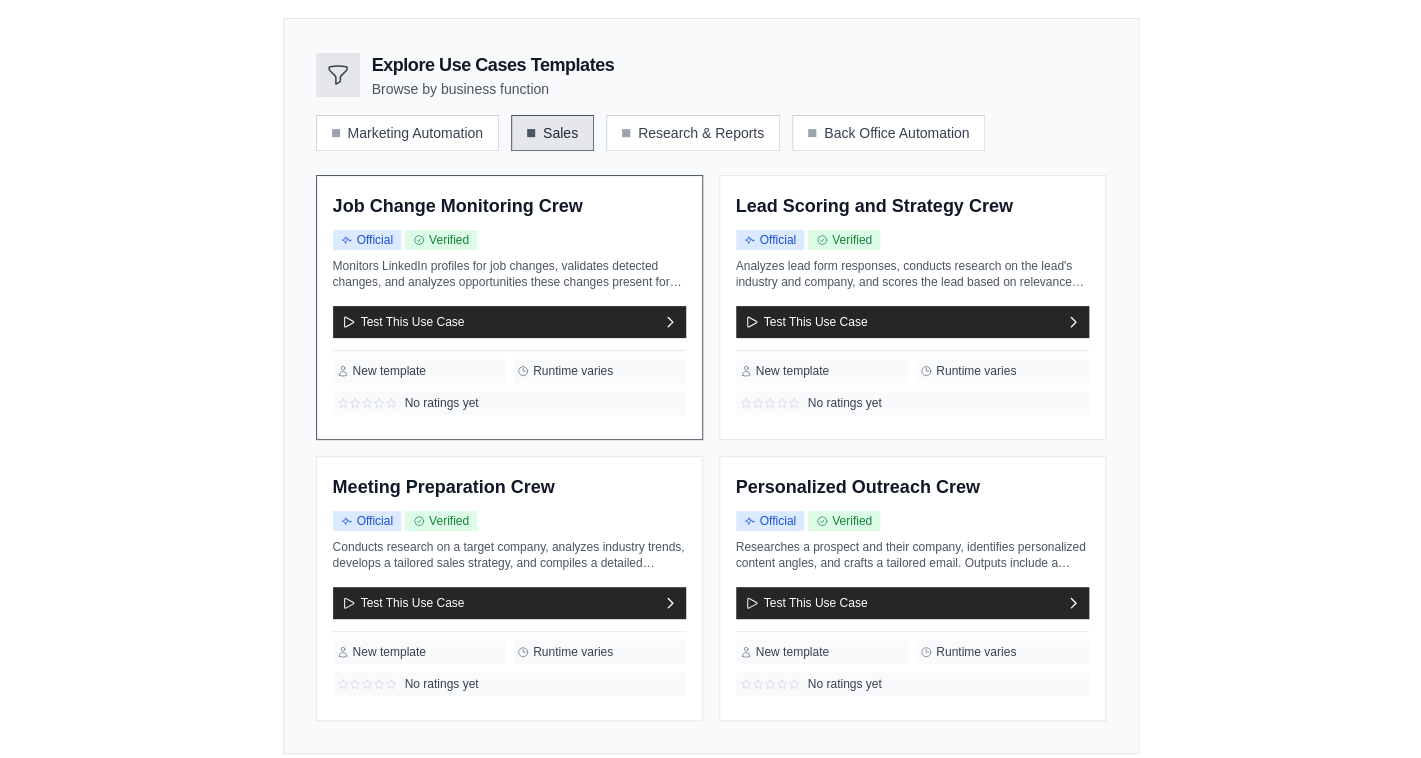 scroll, scrollTop: 247, scrollLeft: 0, axis: vertical 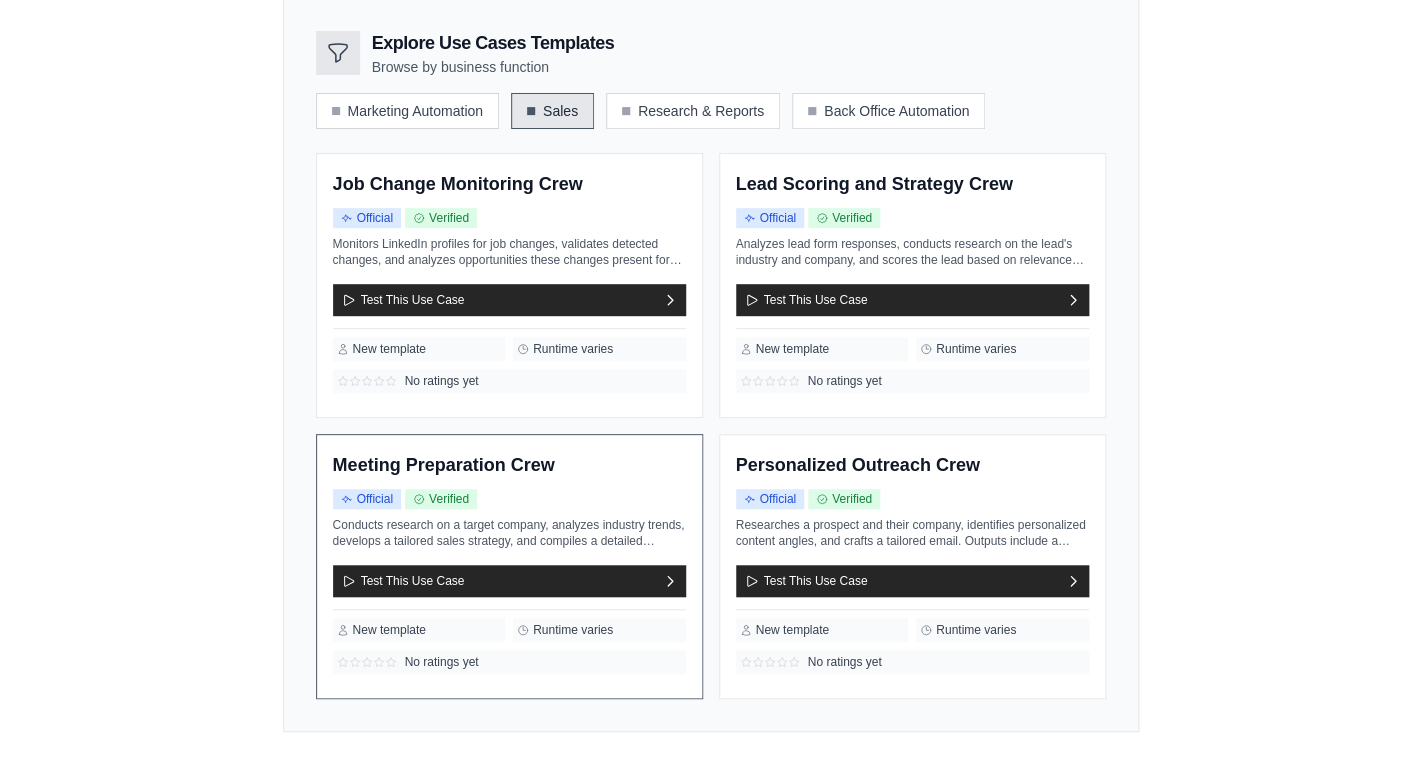 click on "Meeting Preparation Crew
Official
Verified
Test This Use Case" at bounding box center [509, 566] 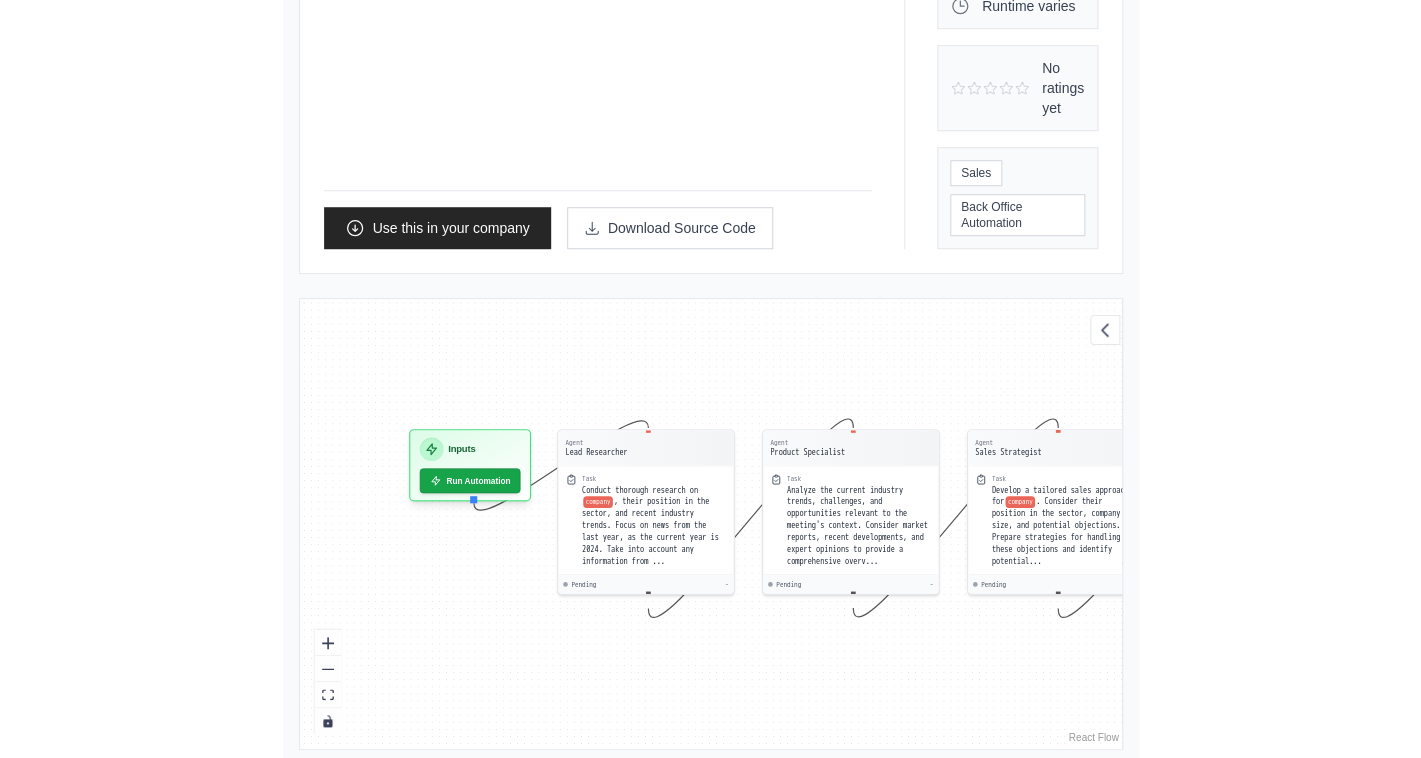 scroll, scrollTop: 425, scrollLeft: 0, axis: vertical 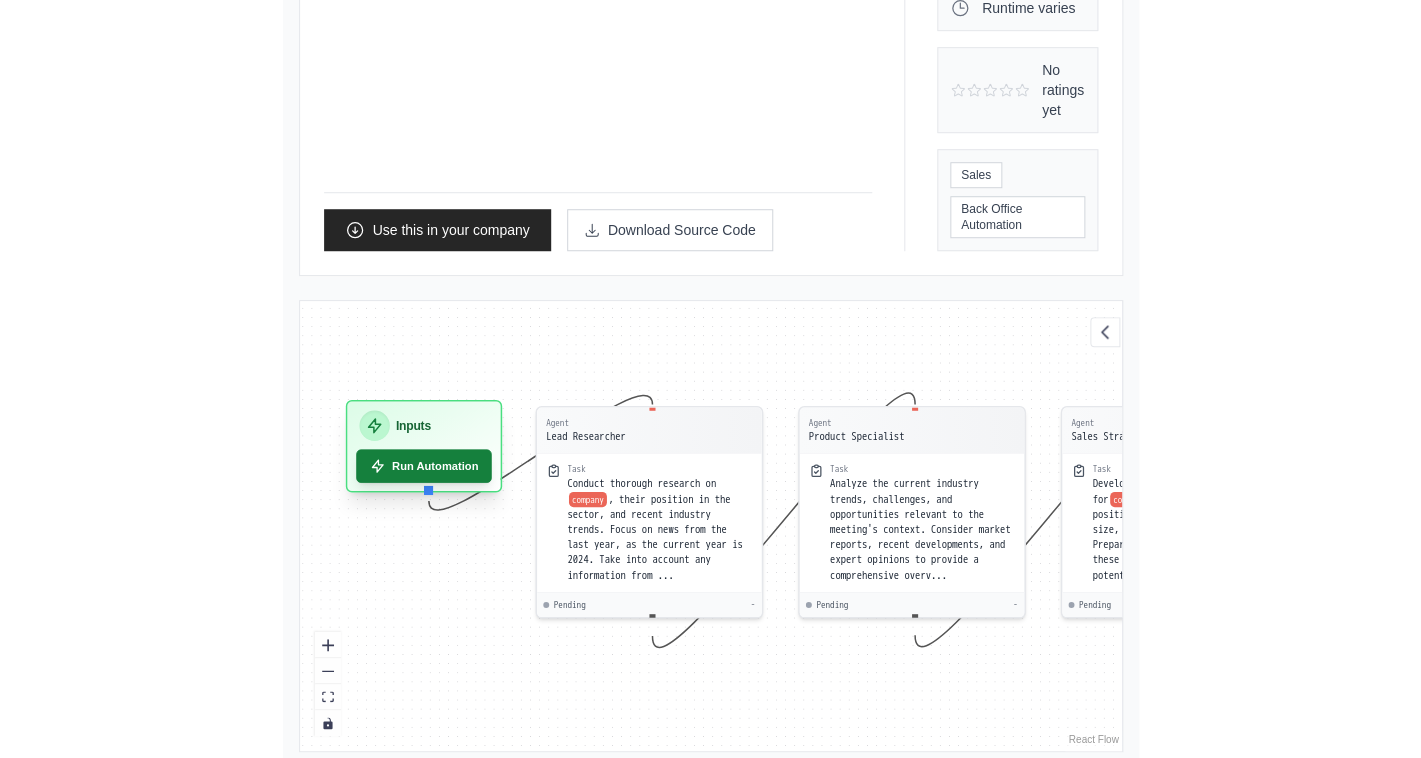 click on "Run Automation" at bounding box center (424, 465) 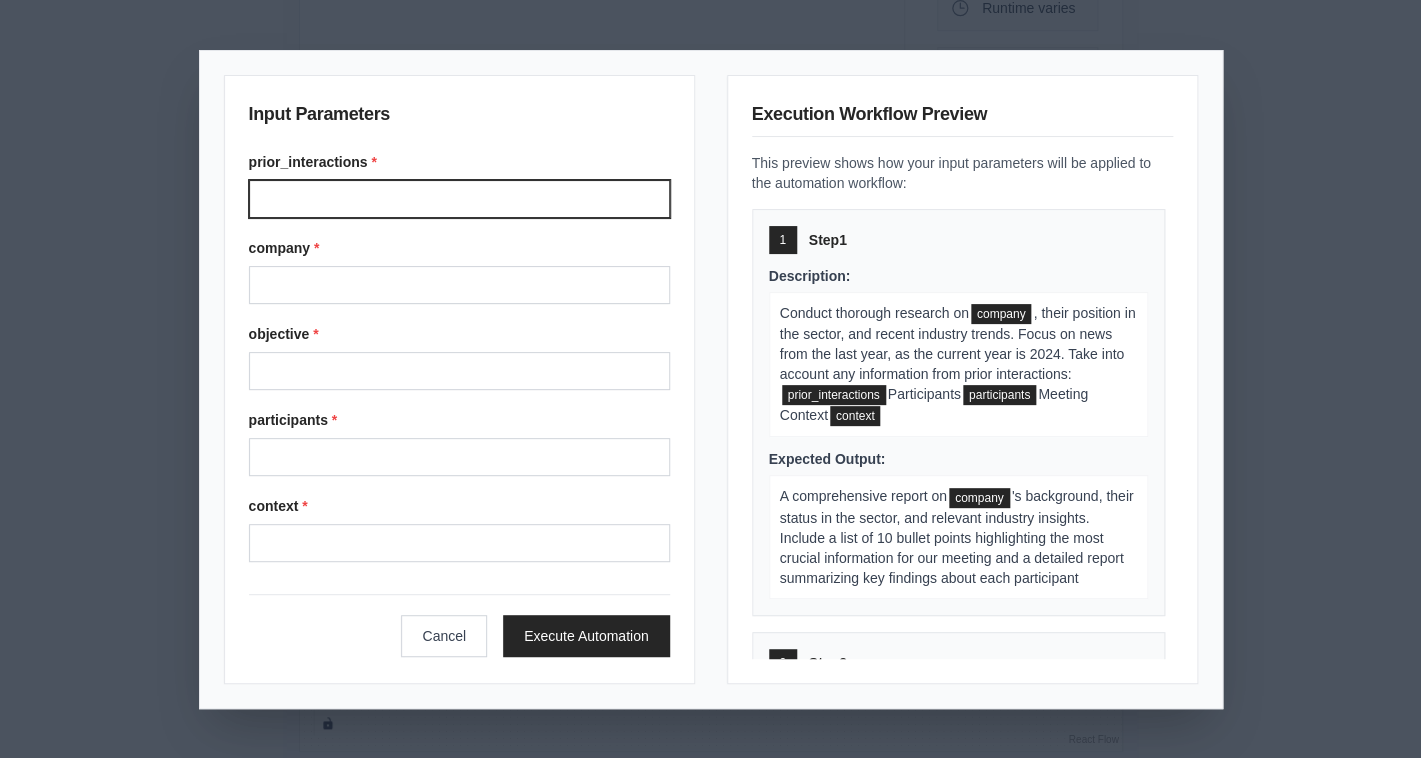 click on "prior_interactions   *" at bounding box center [459, 199] 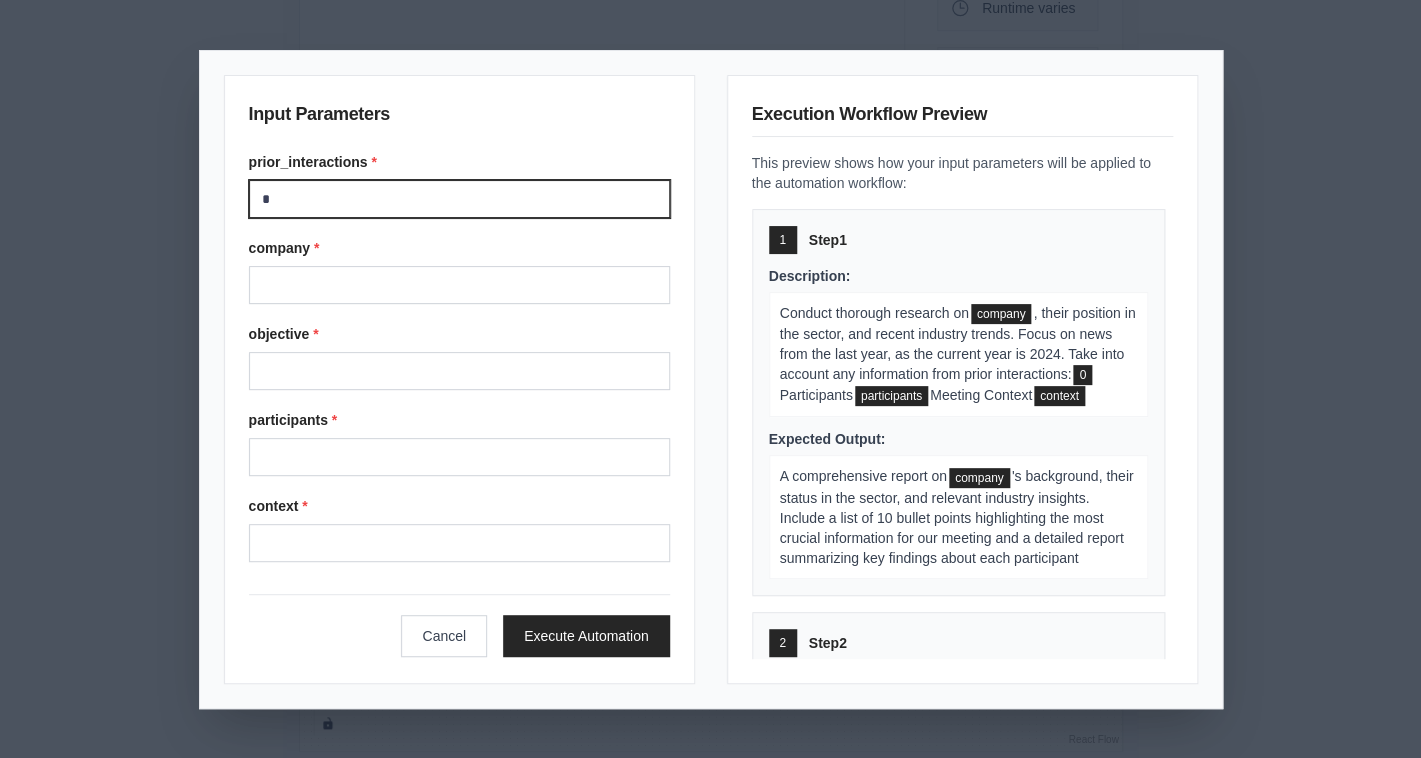 type on "*" 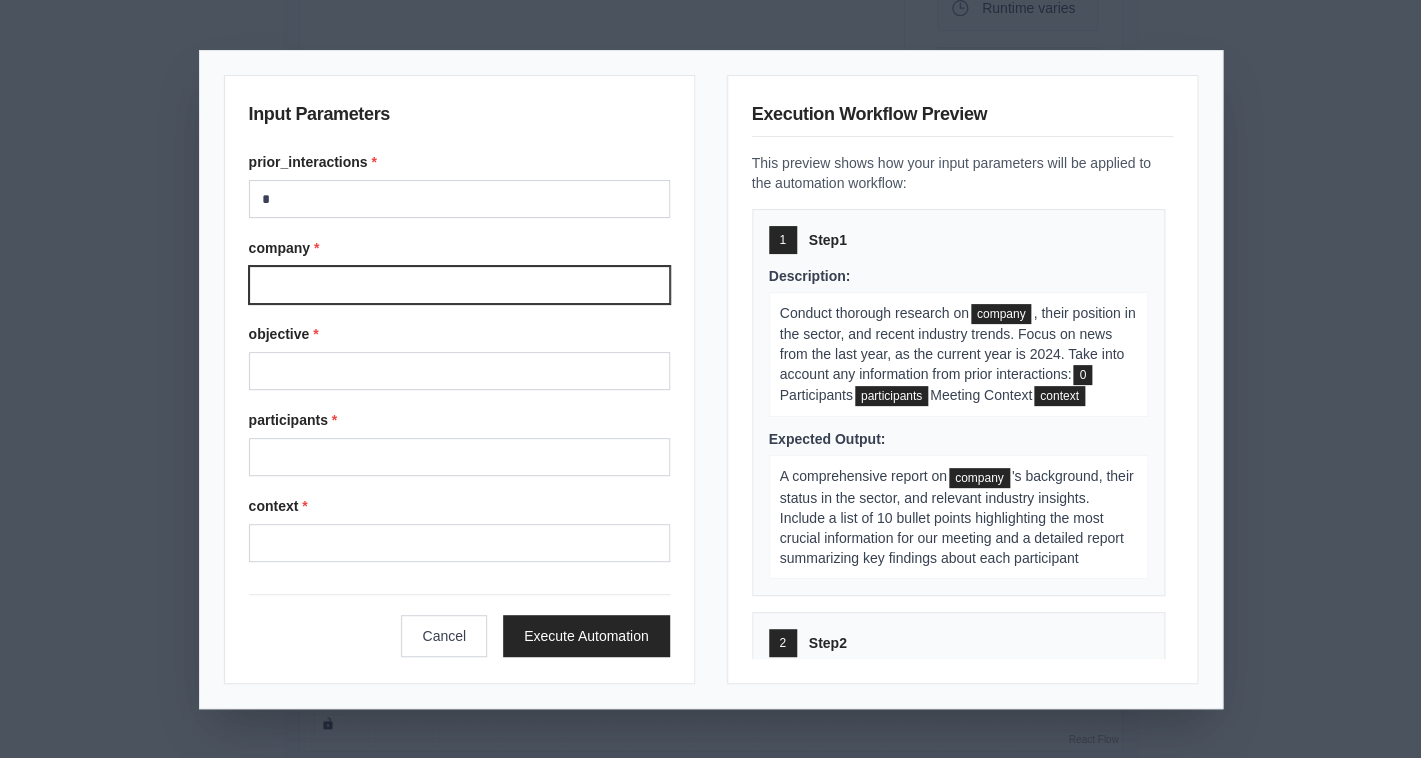 click on "company   *" at bounding box center (459, 285) 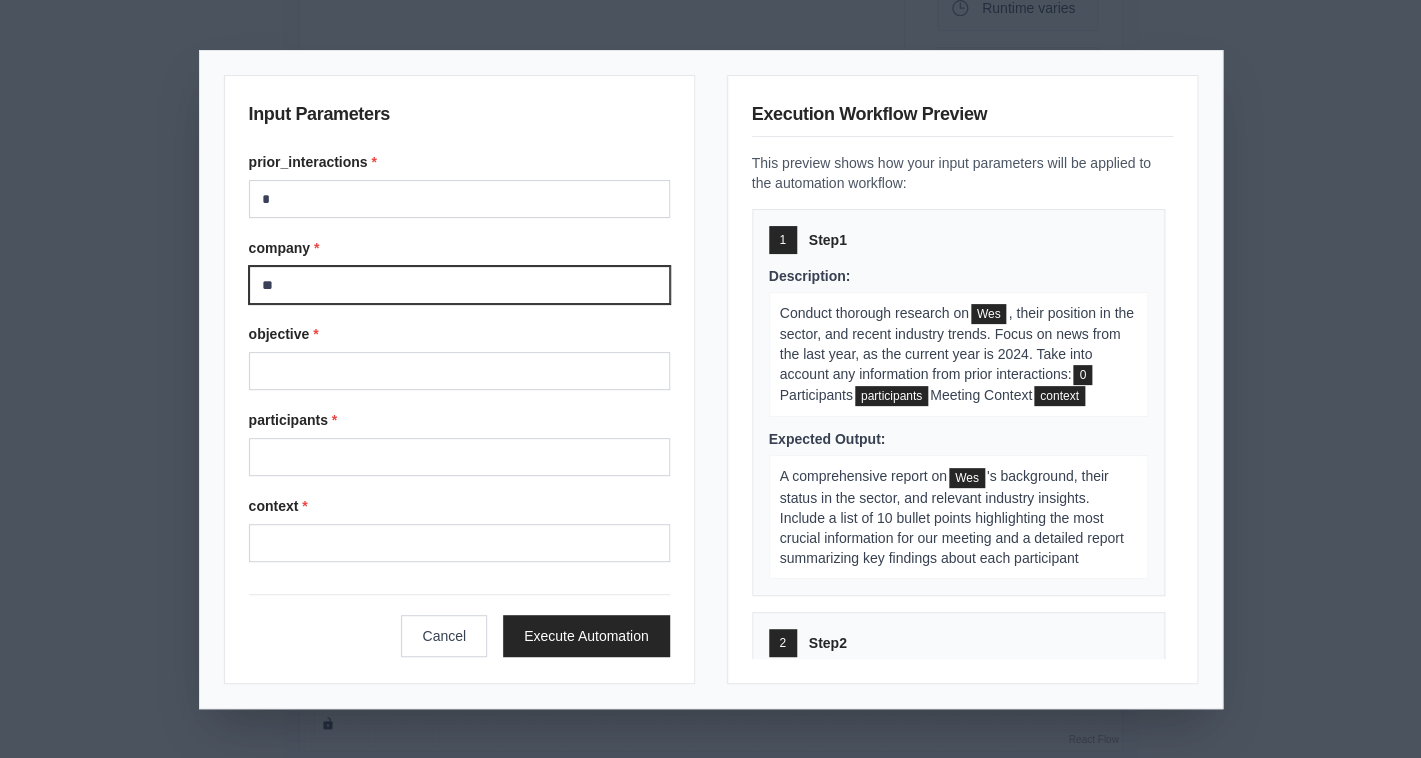 type on "*" 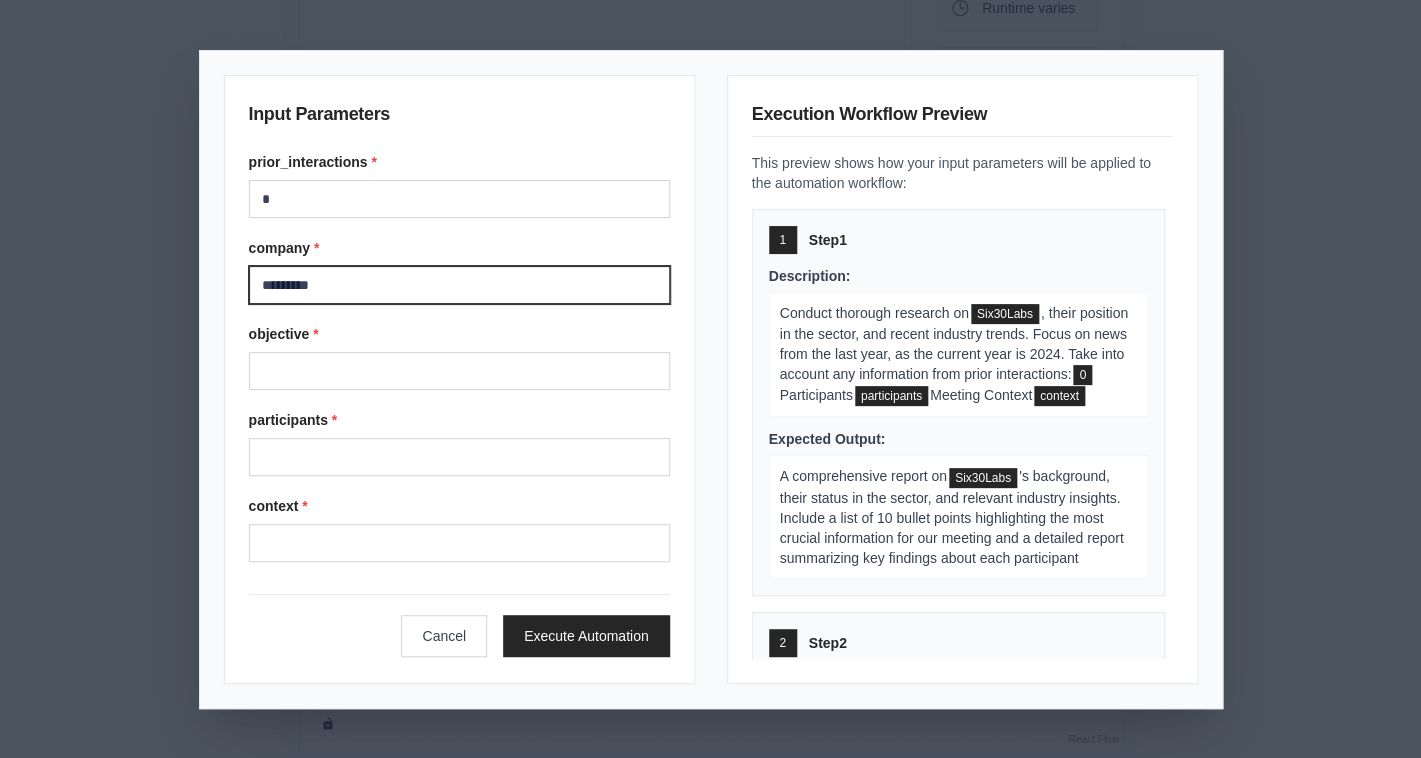 type on "*********" 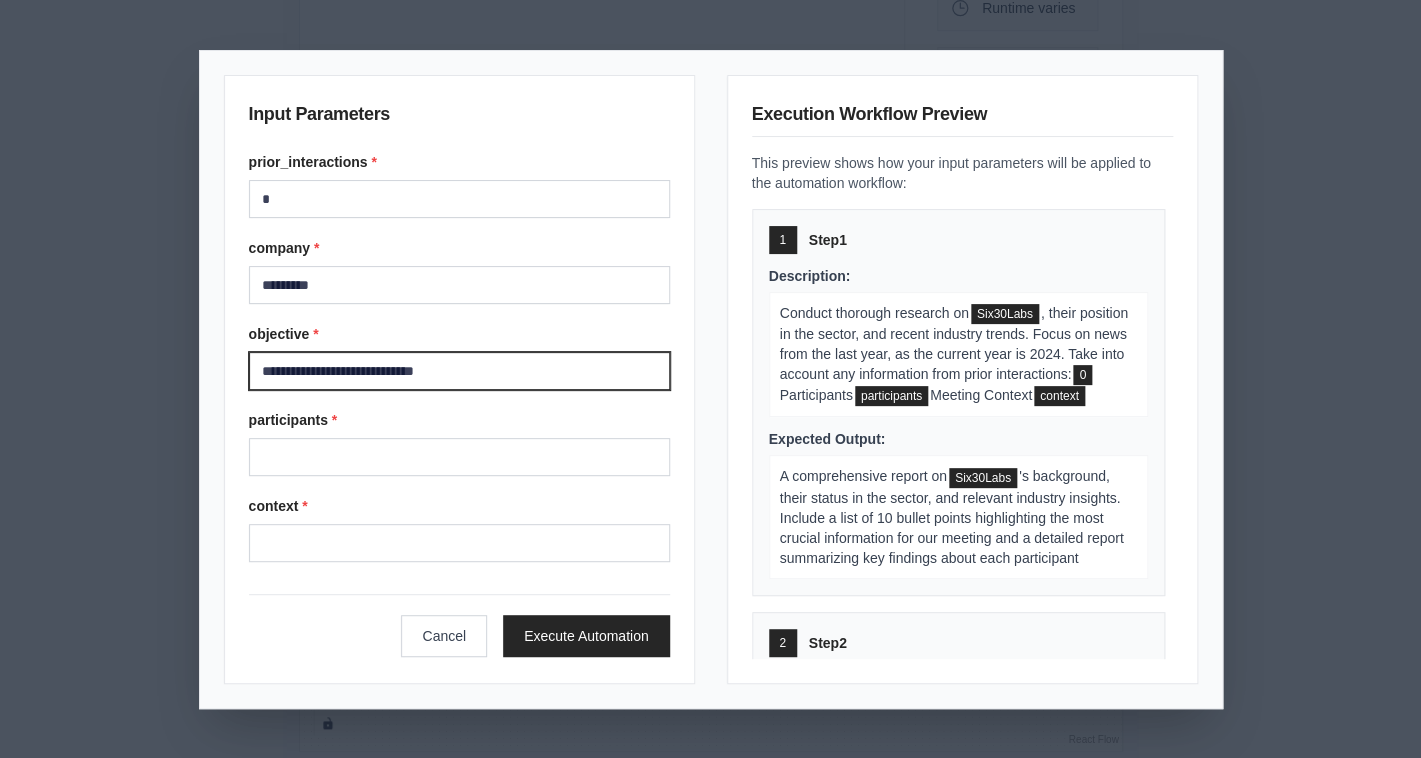 type on "**********" 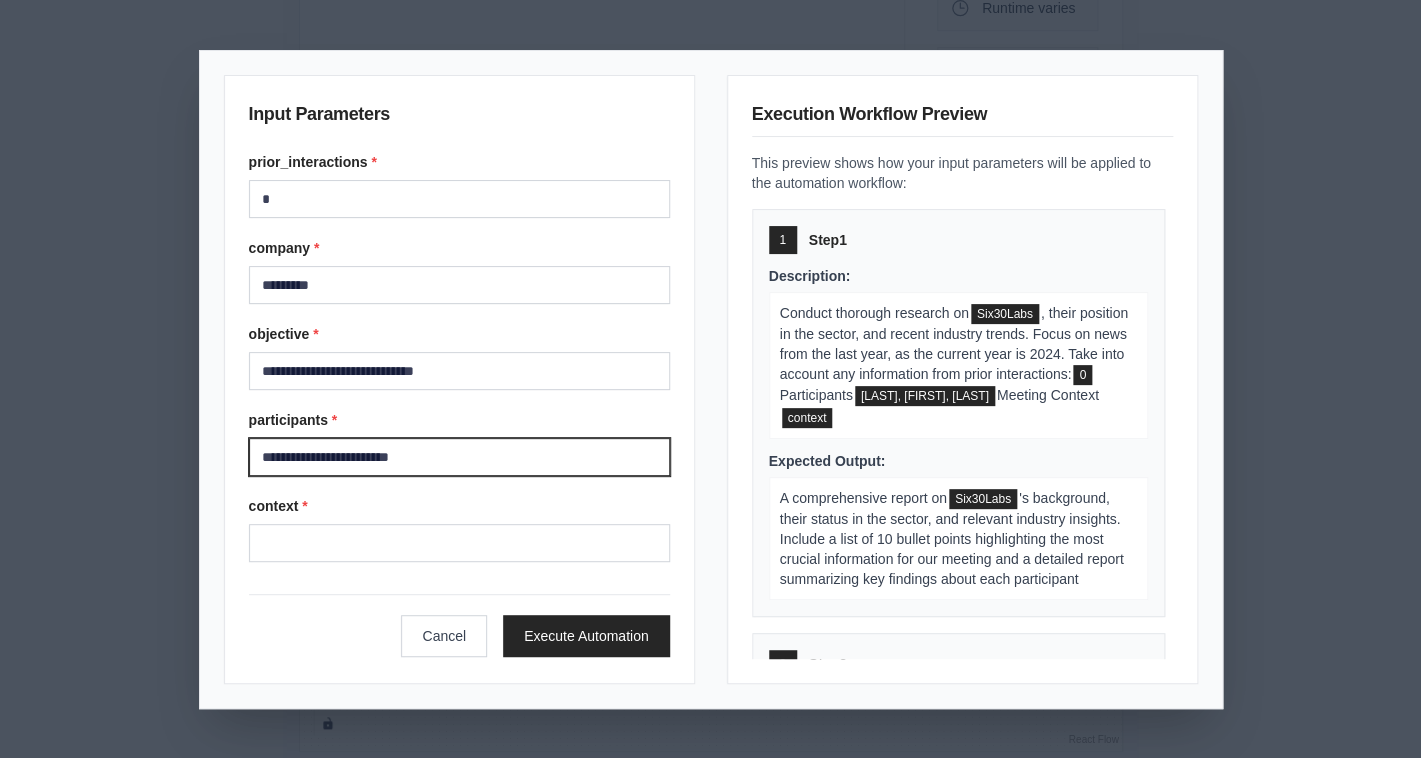 type on "**********" 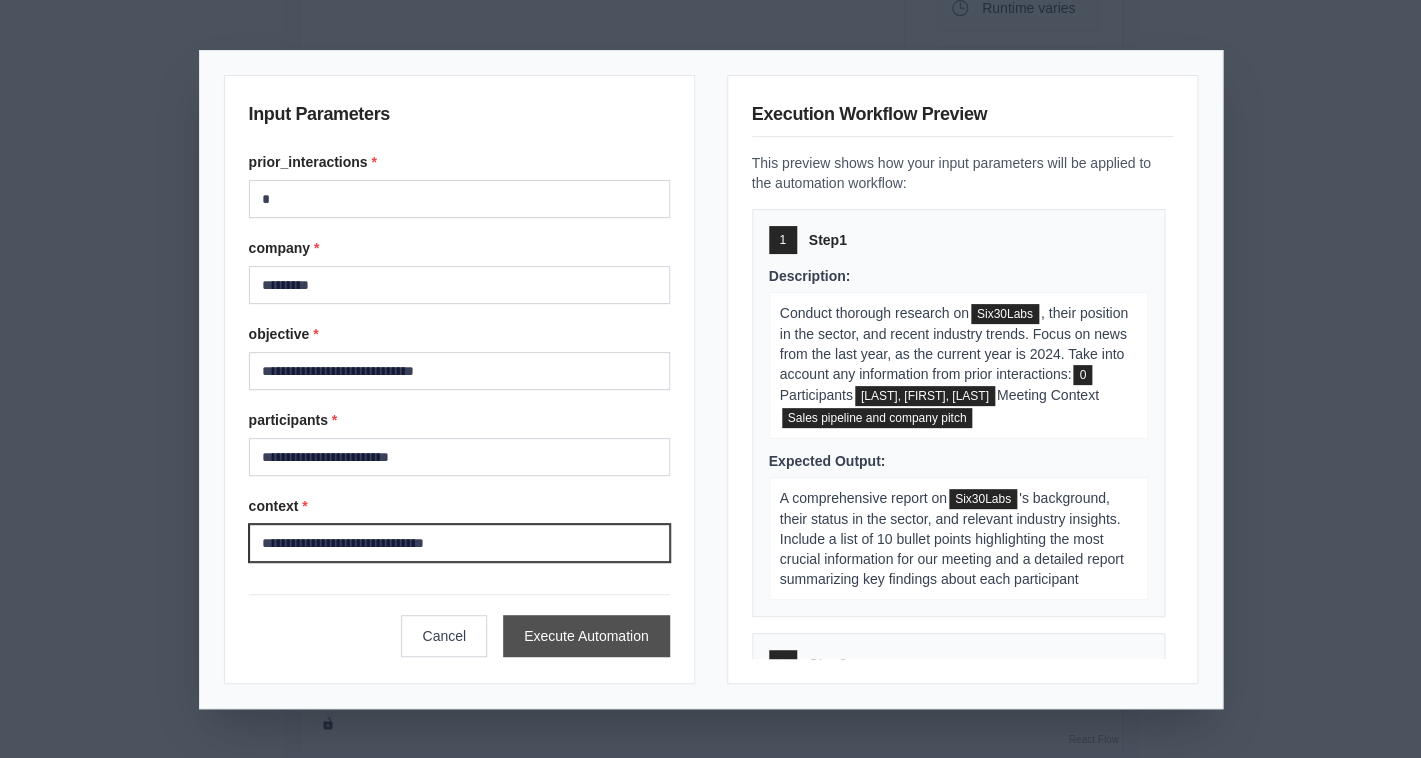 type on "**********" 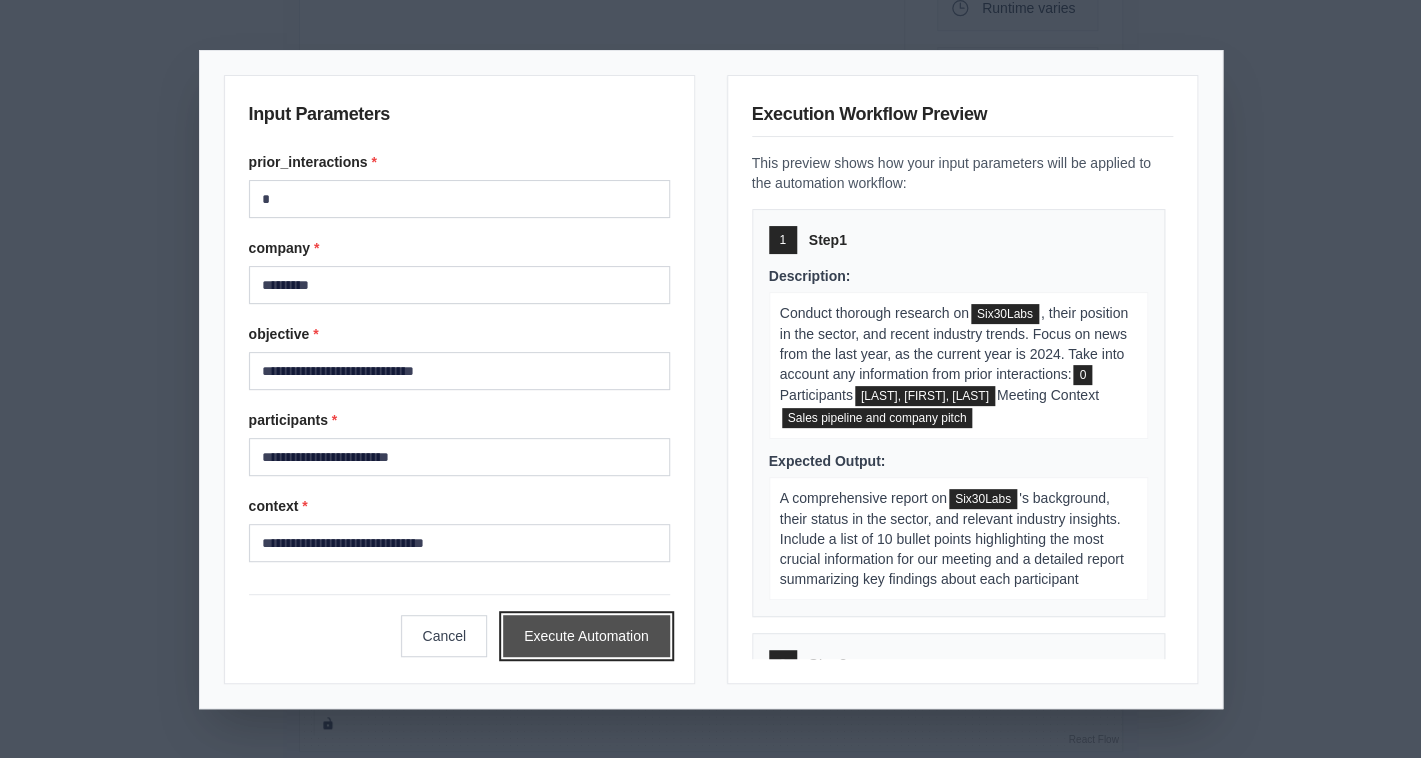 click on "Execute Automation" at bounding box center (586, 636) 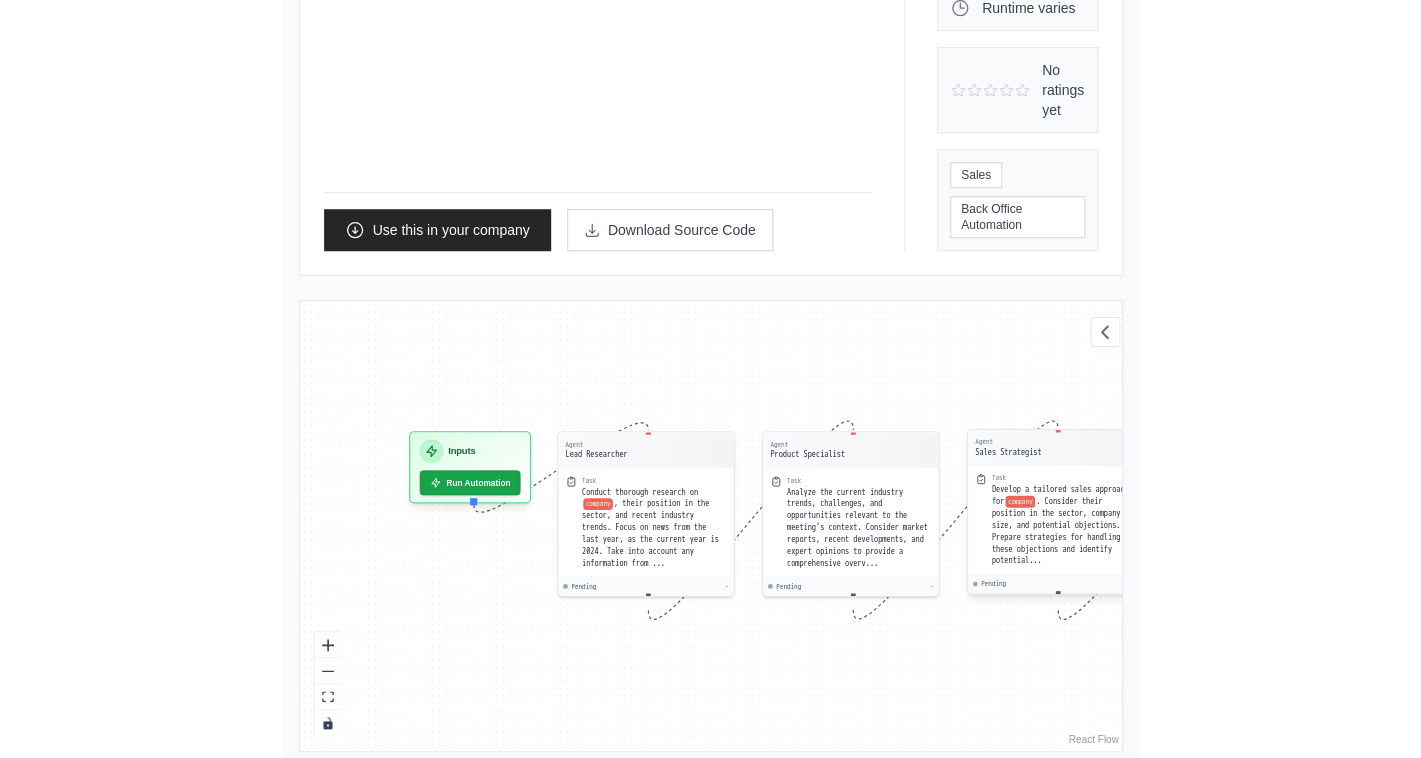 scroll, scrollTop: 206, scrollLeft: 0, axis: vertical 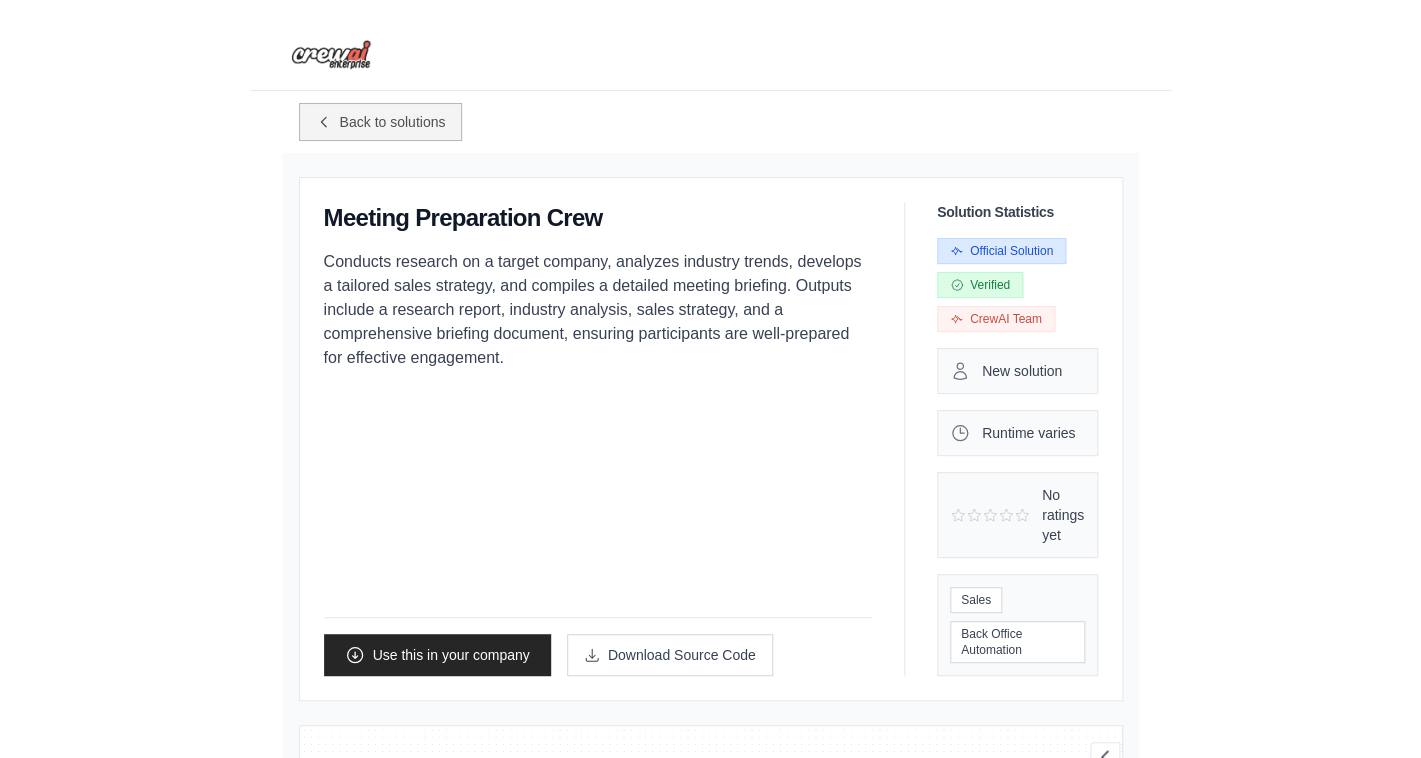 click on "Back to solutions" at bounding box center [393, 122] 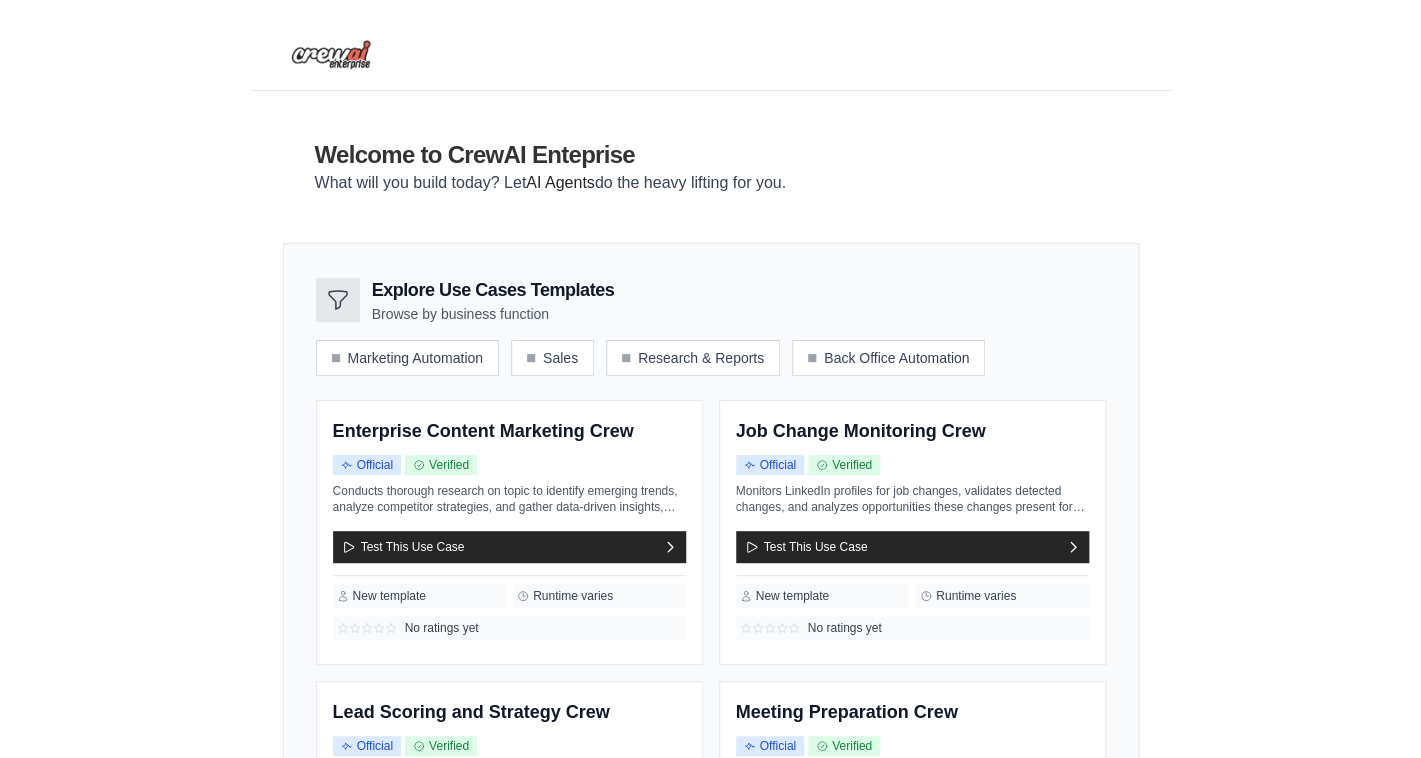 click on "What will you build today? Let
AI Agents
do the heavy lifting for you." at bounding box center [550, 183] 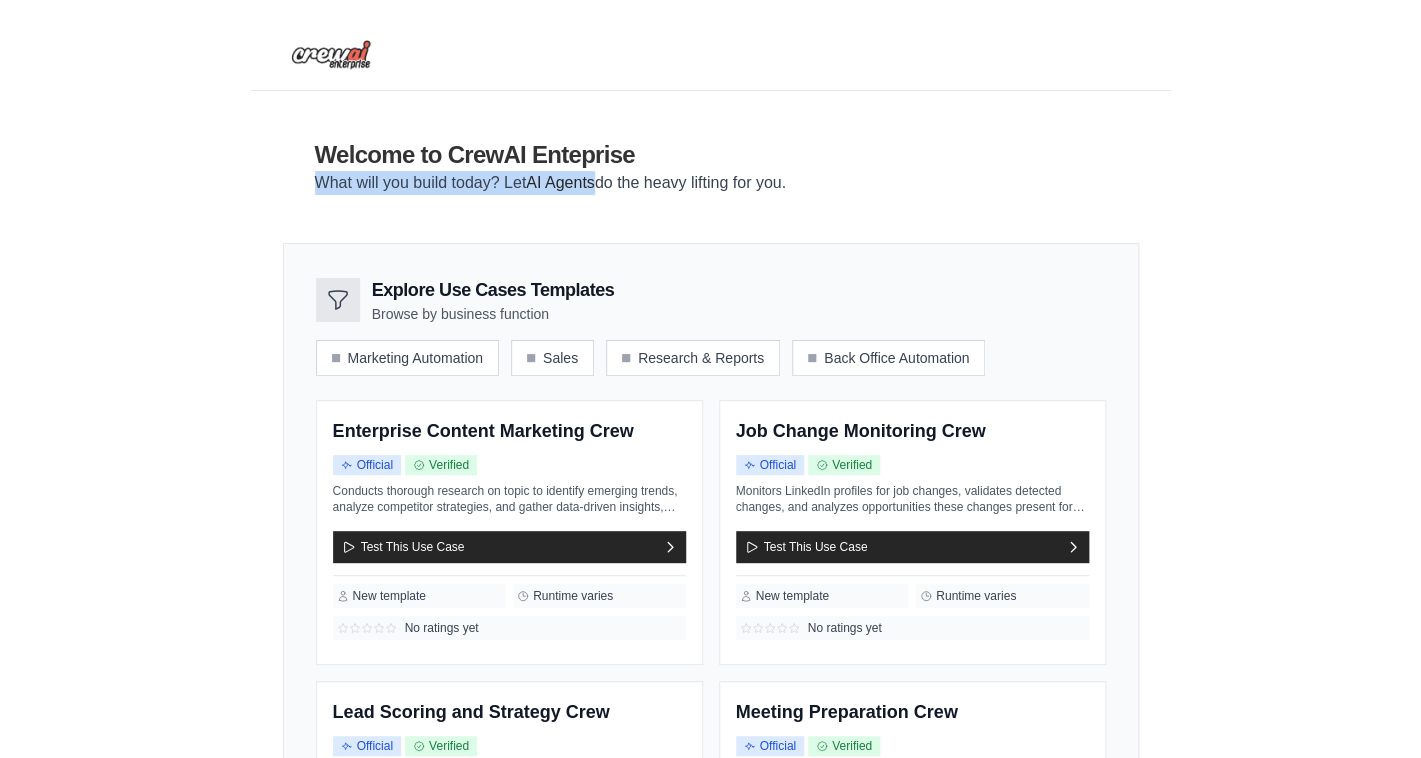 click on "What will you build today? Let
AI Agents
do the heavy lifting for you." at bounding box center [550, 183] 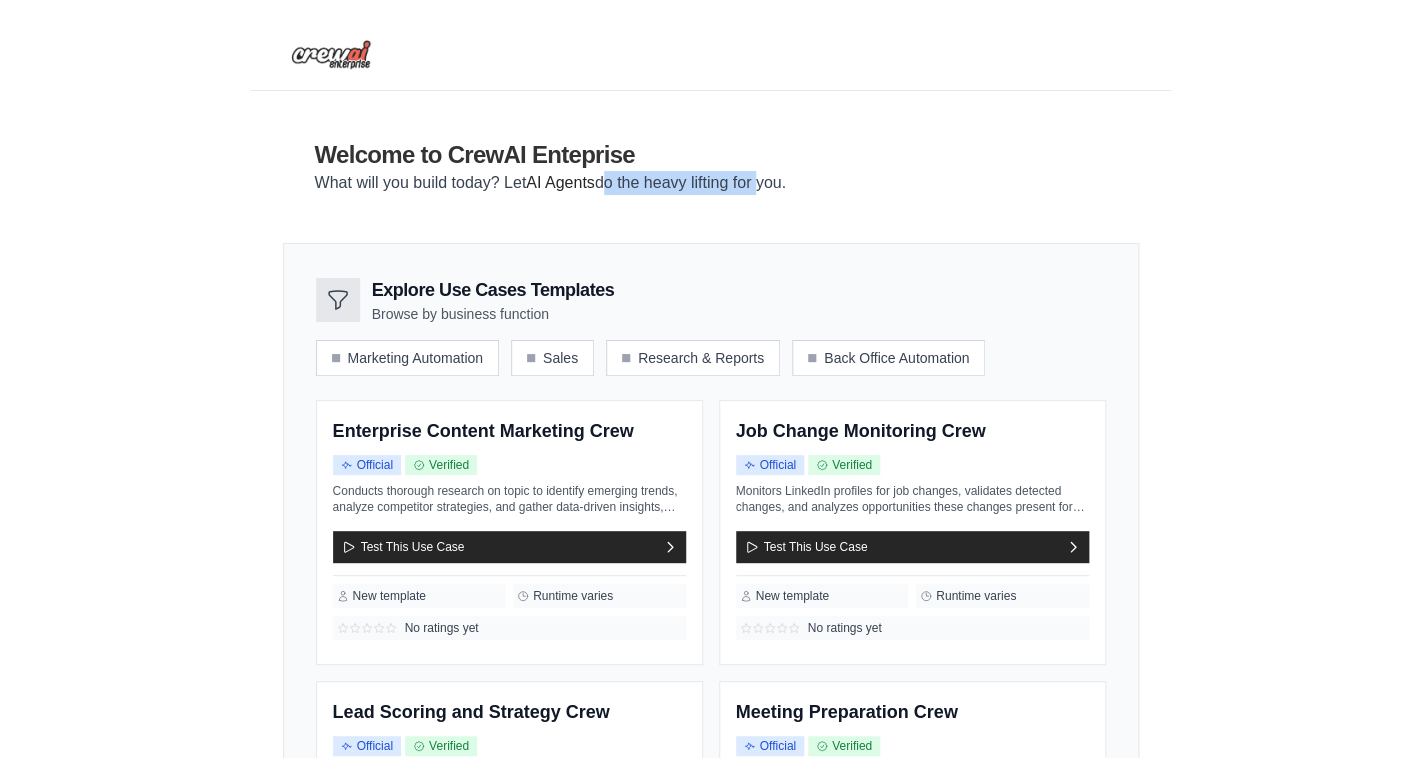 click on "What will you build today? Let
AI Agents
do the heavy lifting for you." at bounding box center (550, 183) 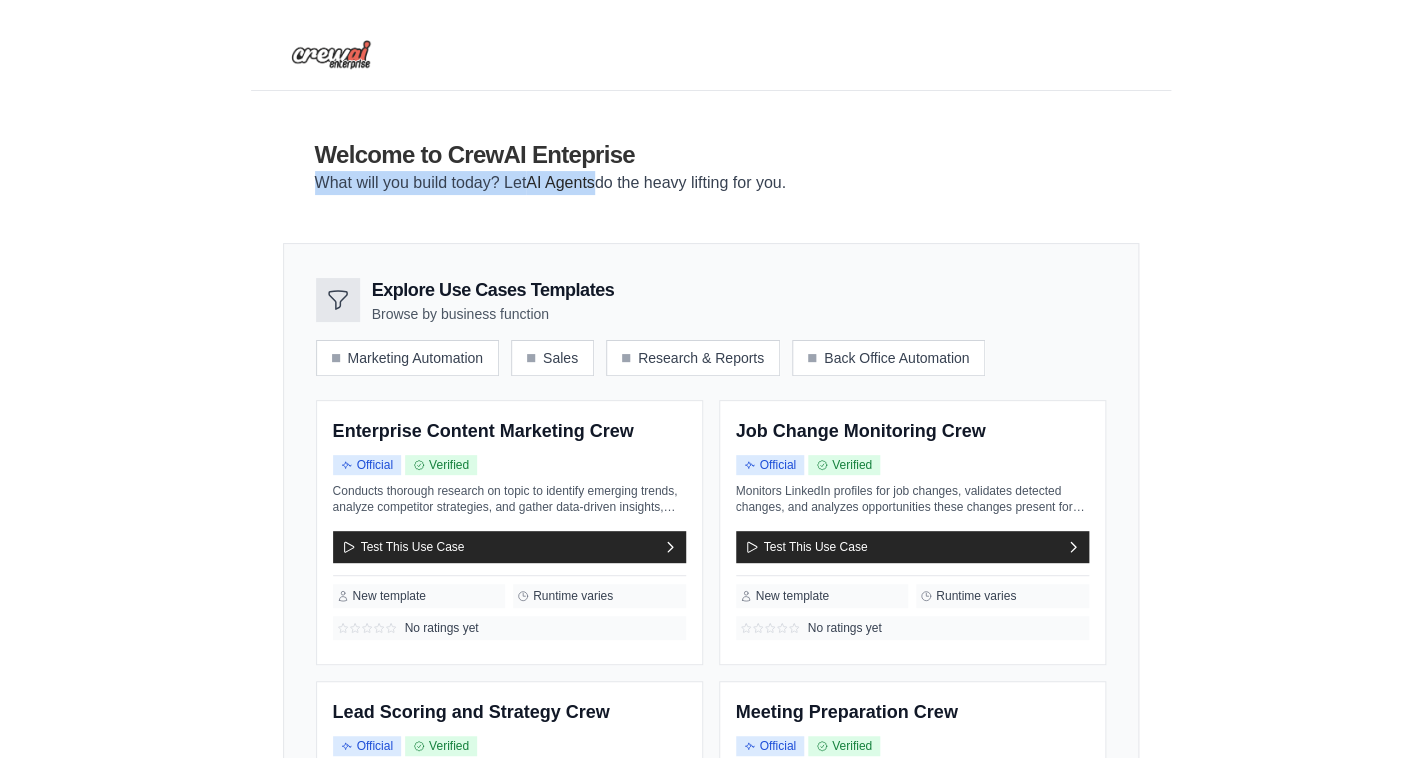 click on "What will you build today? Let
AI Agents
do the heavy lifting for you." at bounding box center [550, 183] 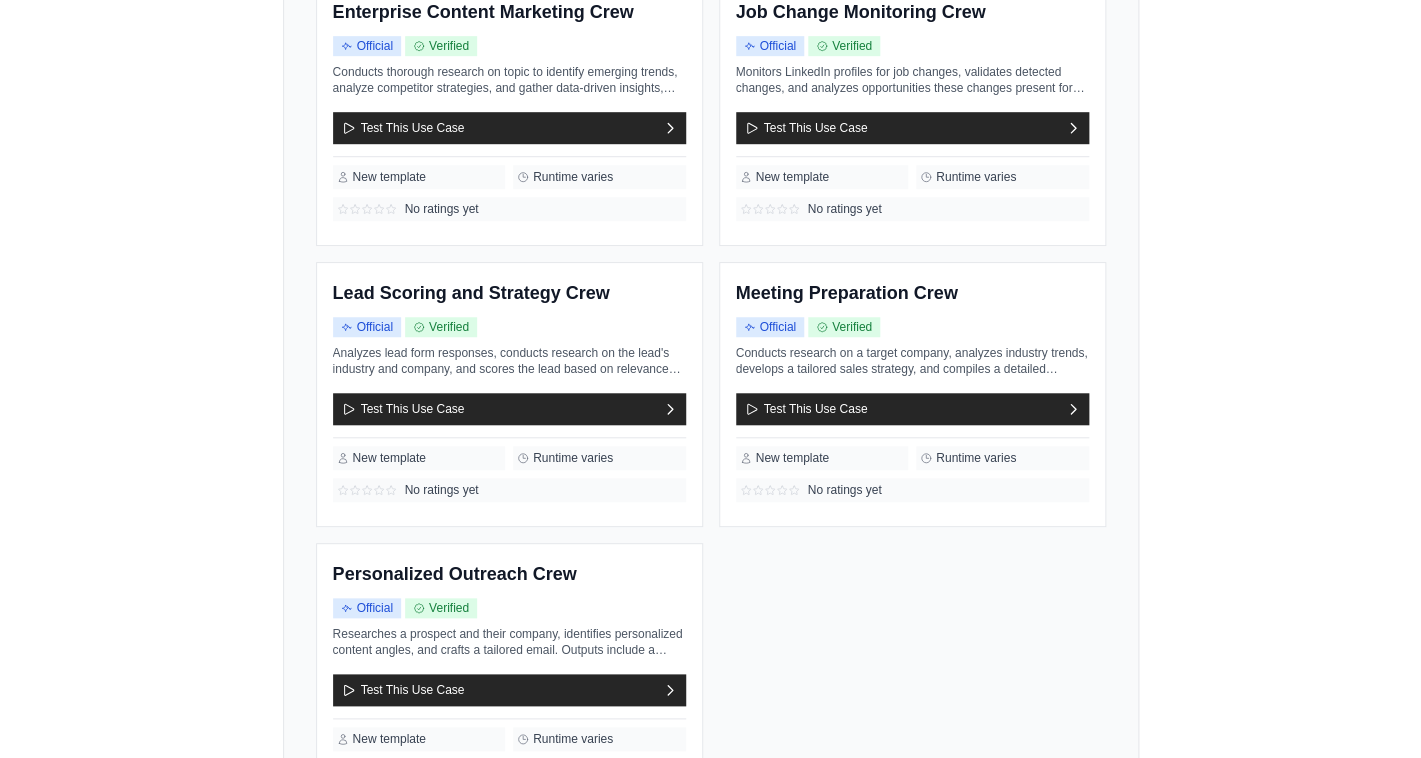scroll, scrollTop: 644, scrollLeft: 0, axis: vertical 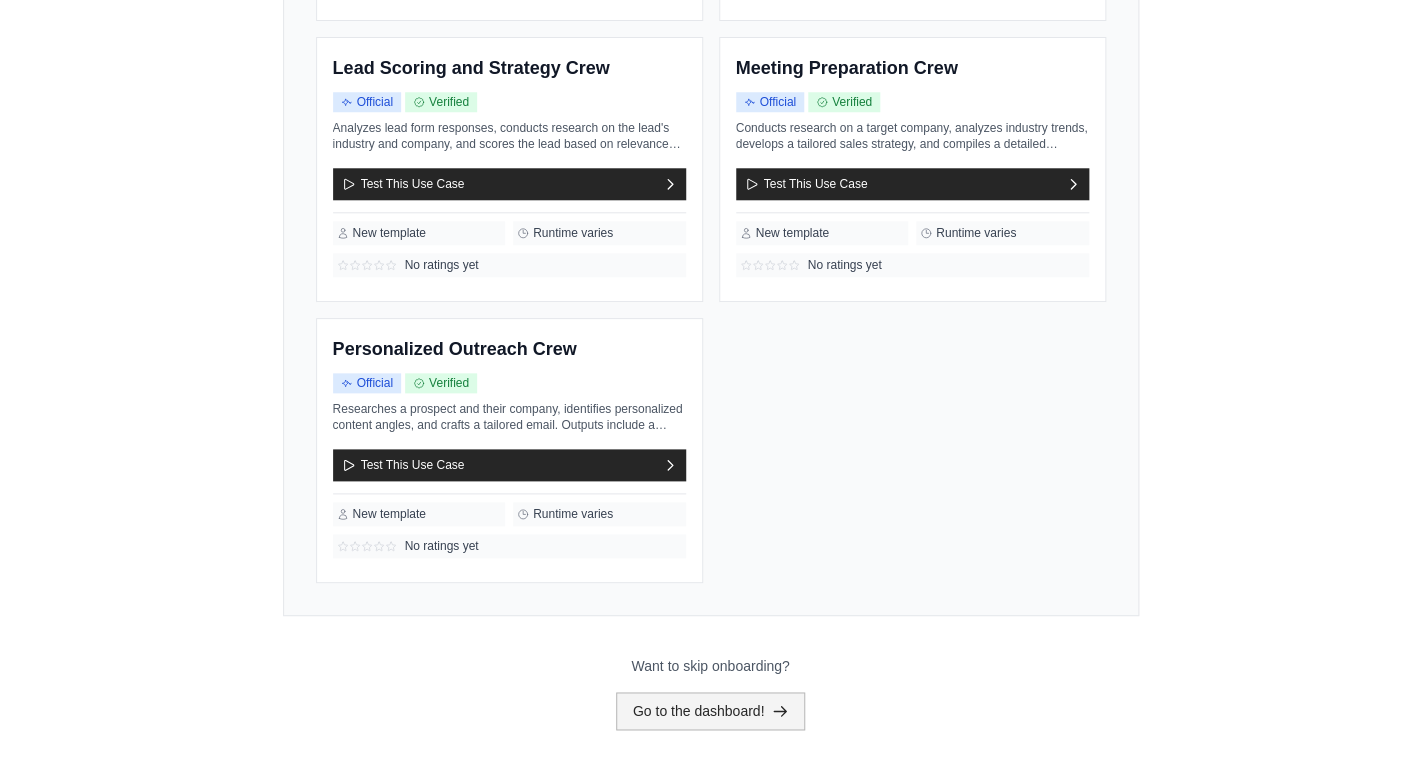 click on "Go to the dashboard!" at bounding box center [711, 711] 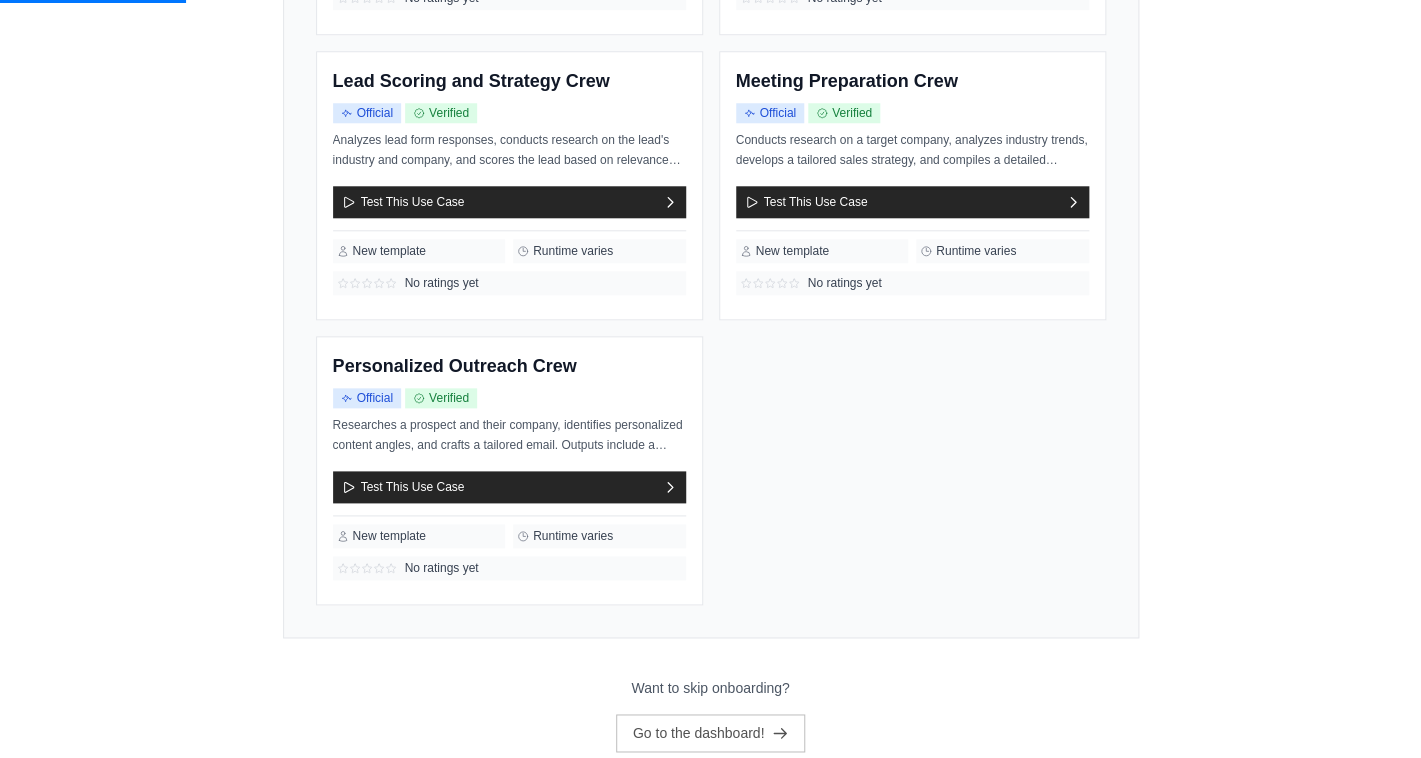scroll, scrollTop: 0, scrollLeft: 0, axis: both 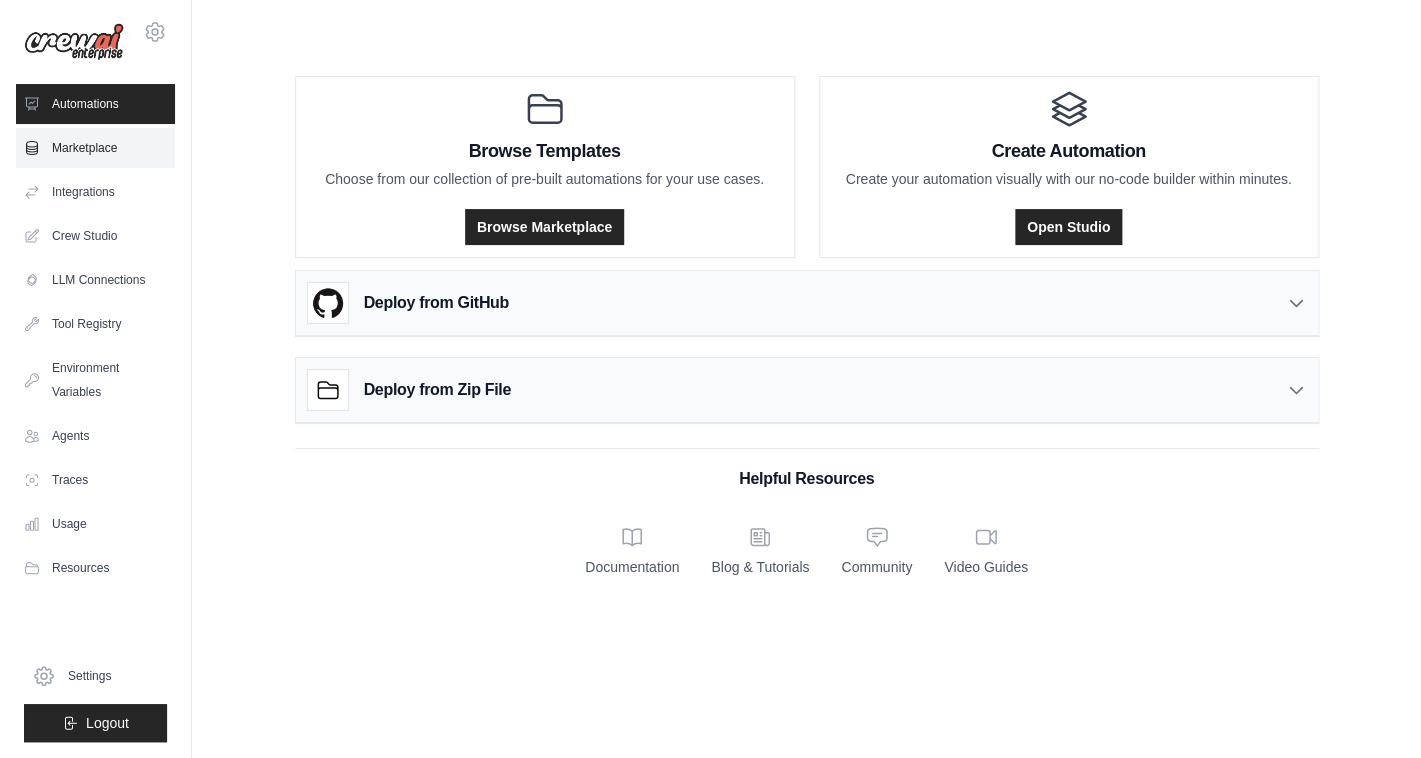 click on "Marketplace" at bounding box center (95, 148) 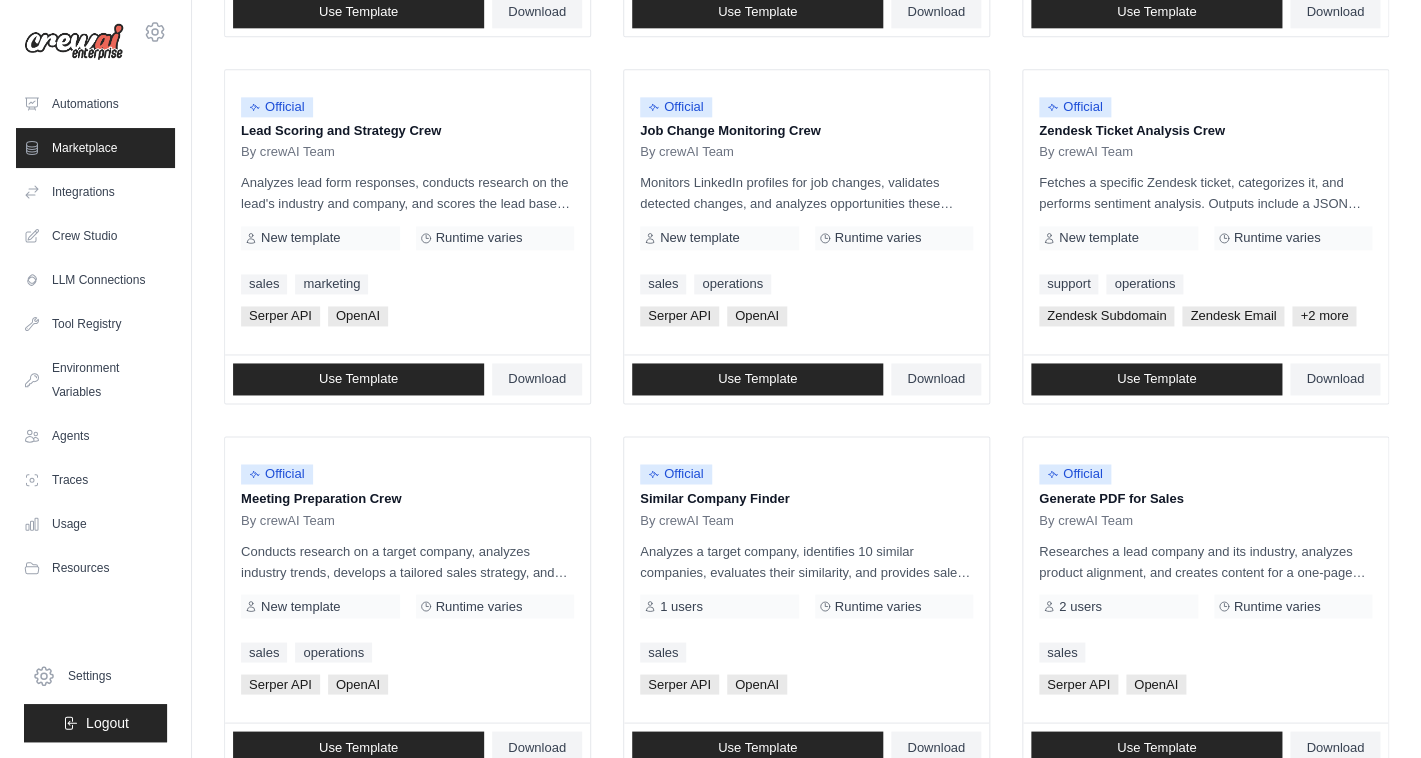 scroll, scrollTop: 1095, scrollLeft: 0, axis: vertical 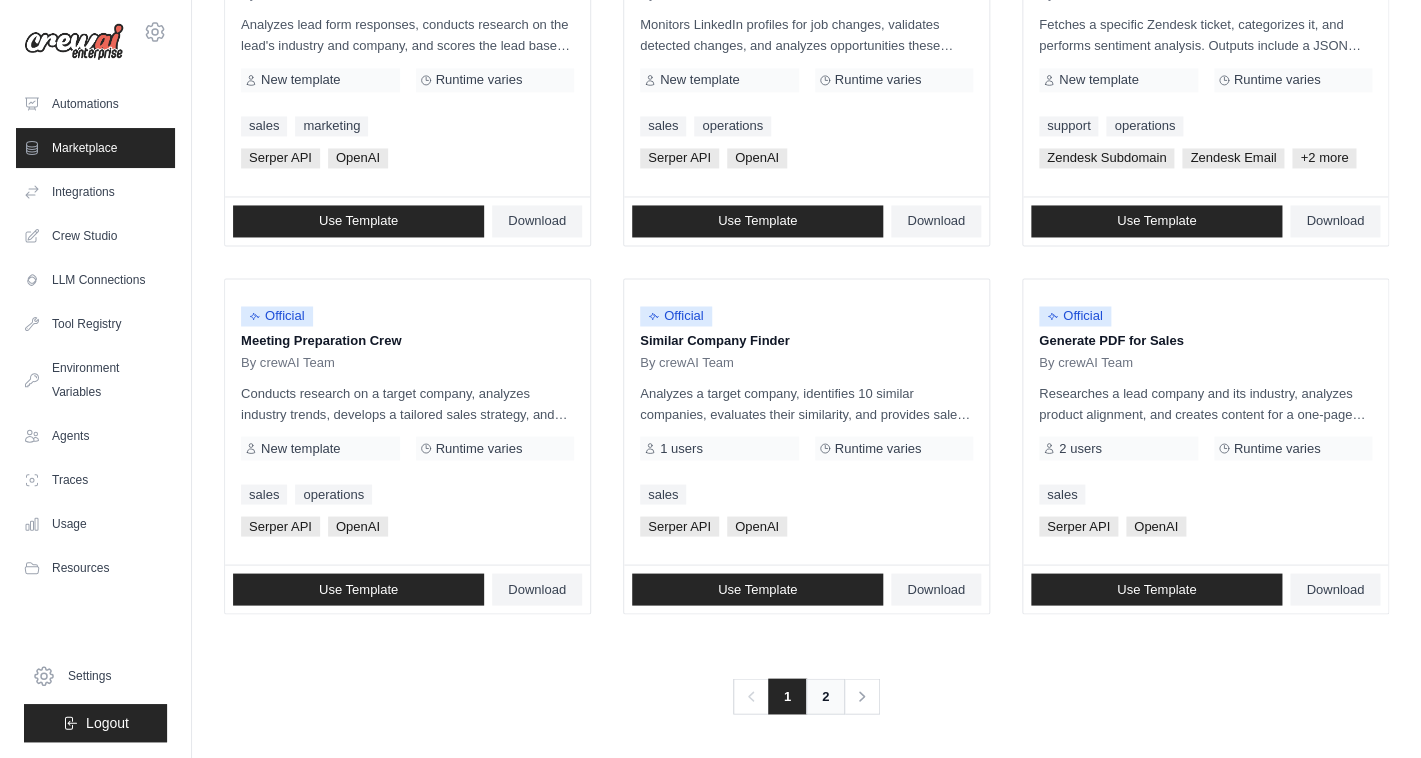 click on "2" at bounding box center [825, 696] 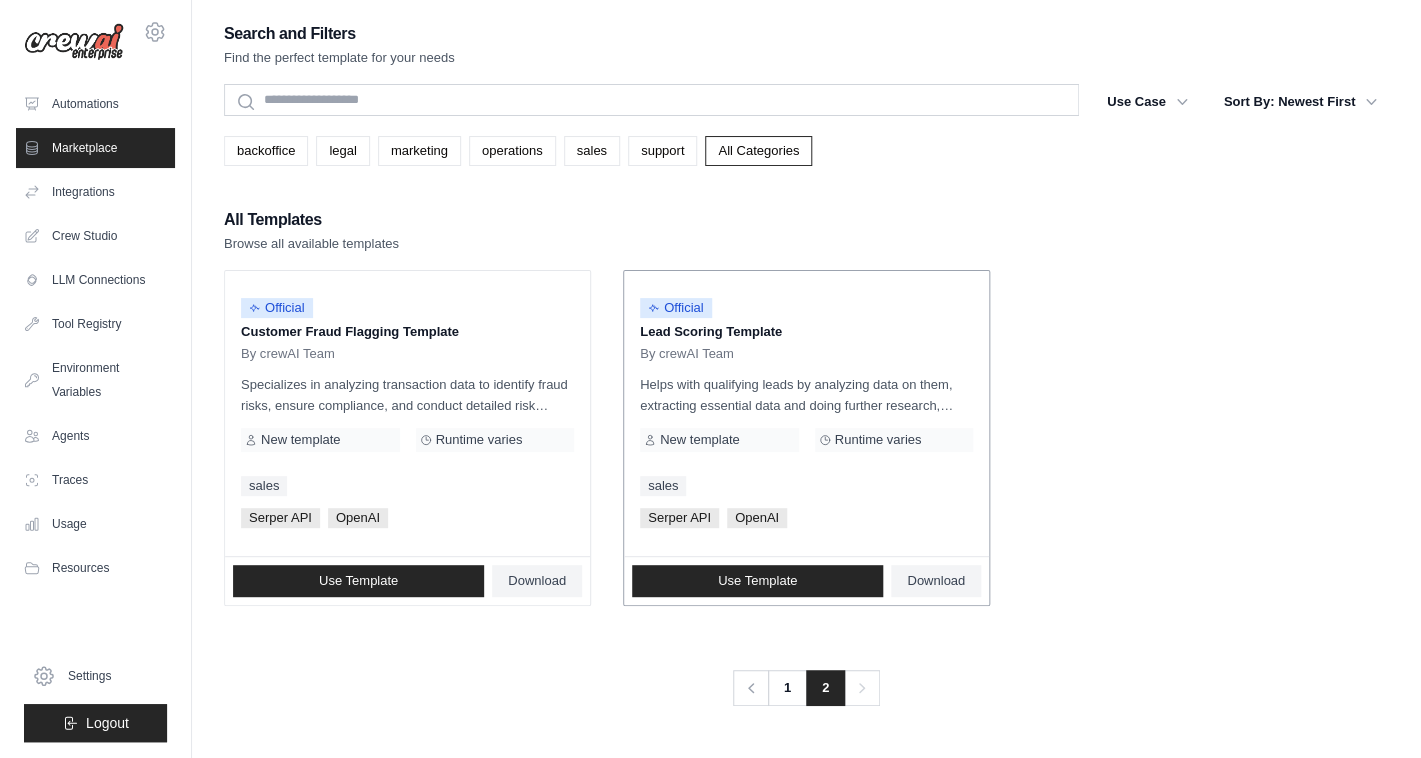 scroll, scrollTop: 40, scrollLeft: 0, axis: vertical 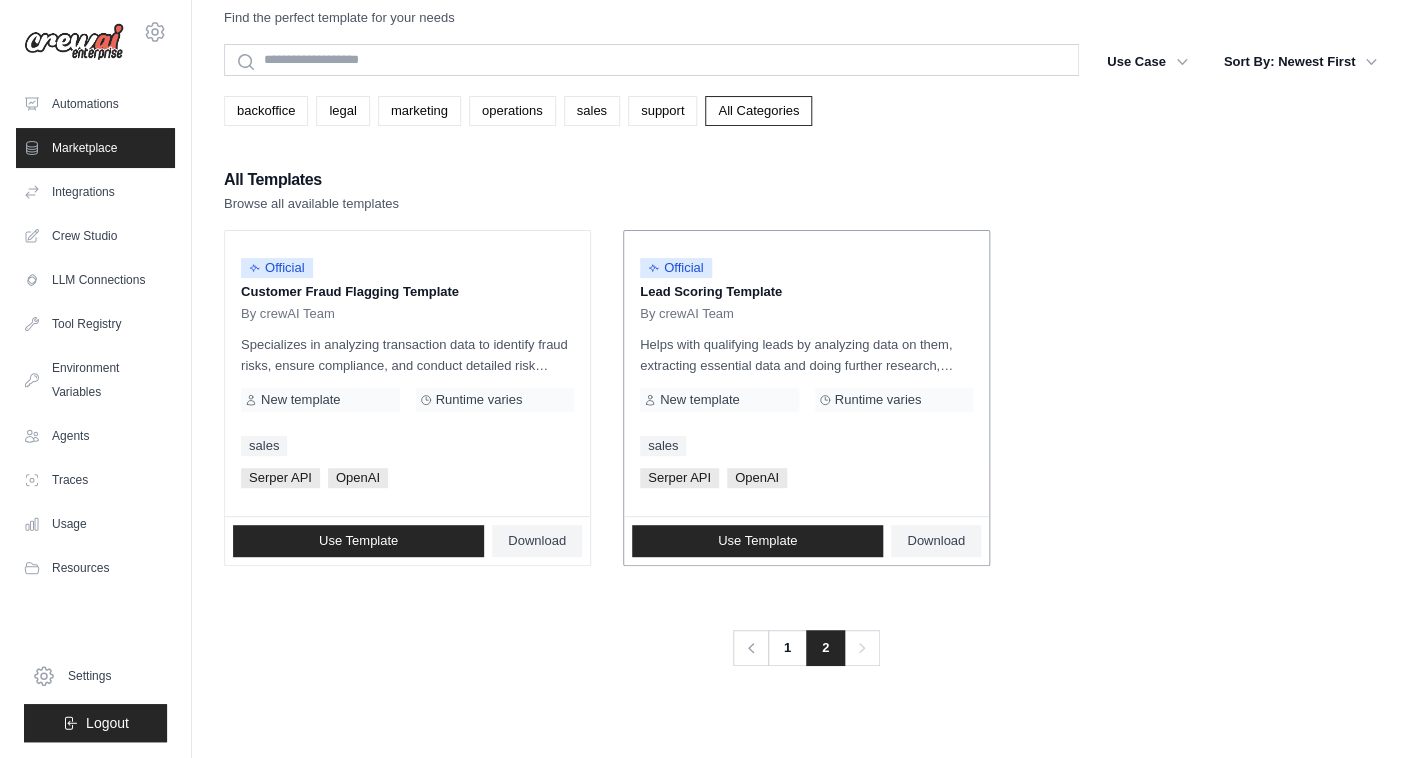 click on "Helps with qualifying leads by analyzing data on them, extracting essential data and doing further research, scoring and planning a strategy to pitch them." at bounding box center [806, 355] 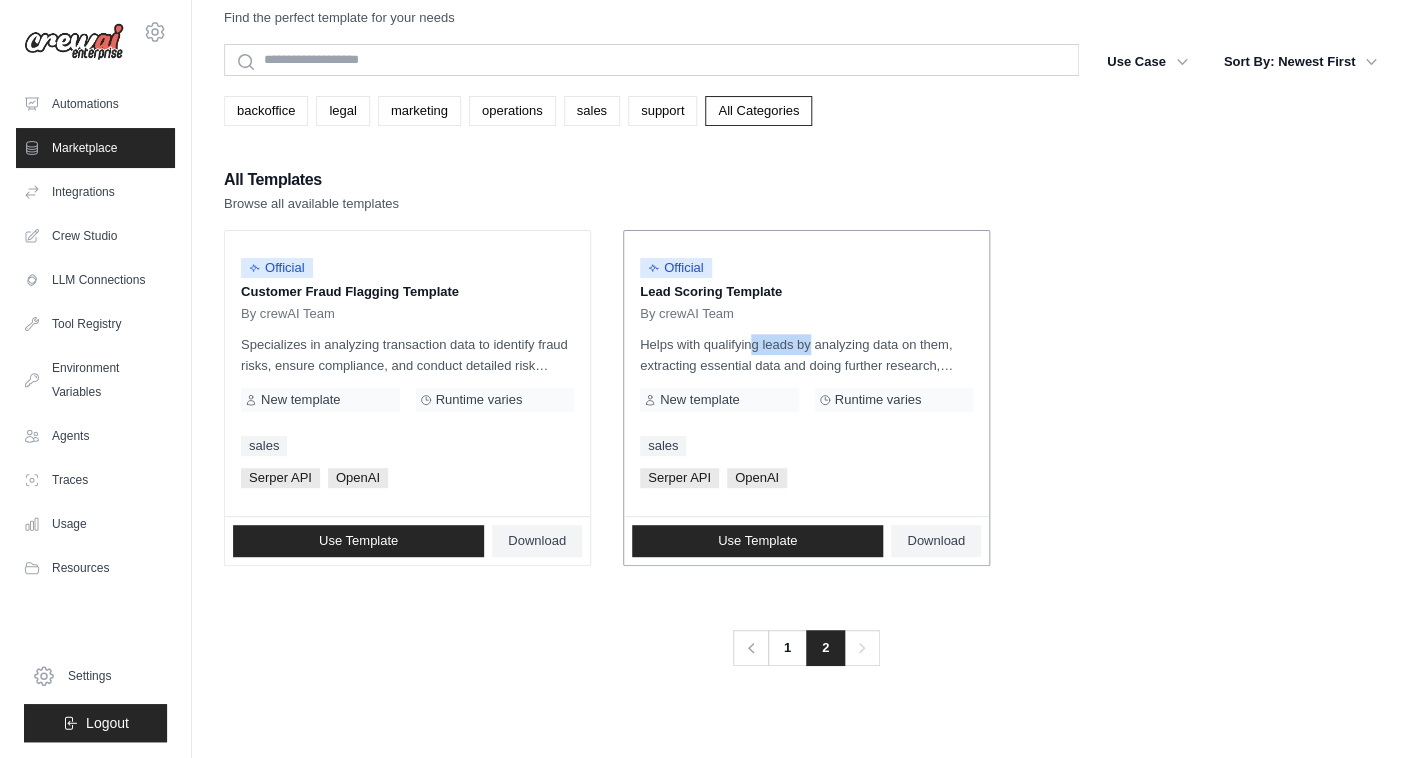 click on "Helps with qualifying leads by analyzing data on them, extracting essential data and doing further research, scoring and planning a strategy to pitch them." at bounding box center [806, 355] 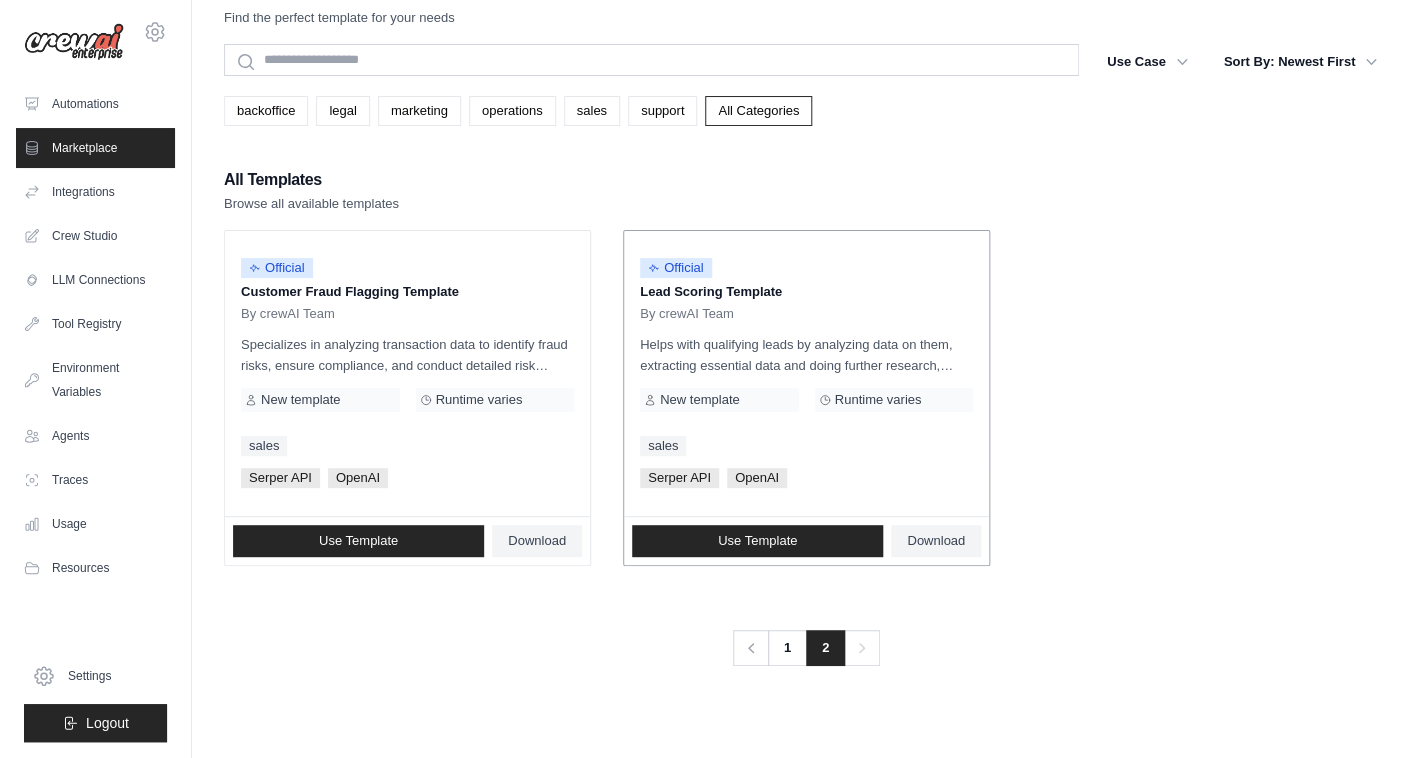 click on "Helps with qualifying leads by analyzing data on them, extracting essential data and doing further research, scoring and planning a strategy to pitch them." at bounding box center (806, 355) 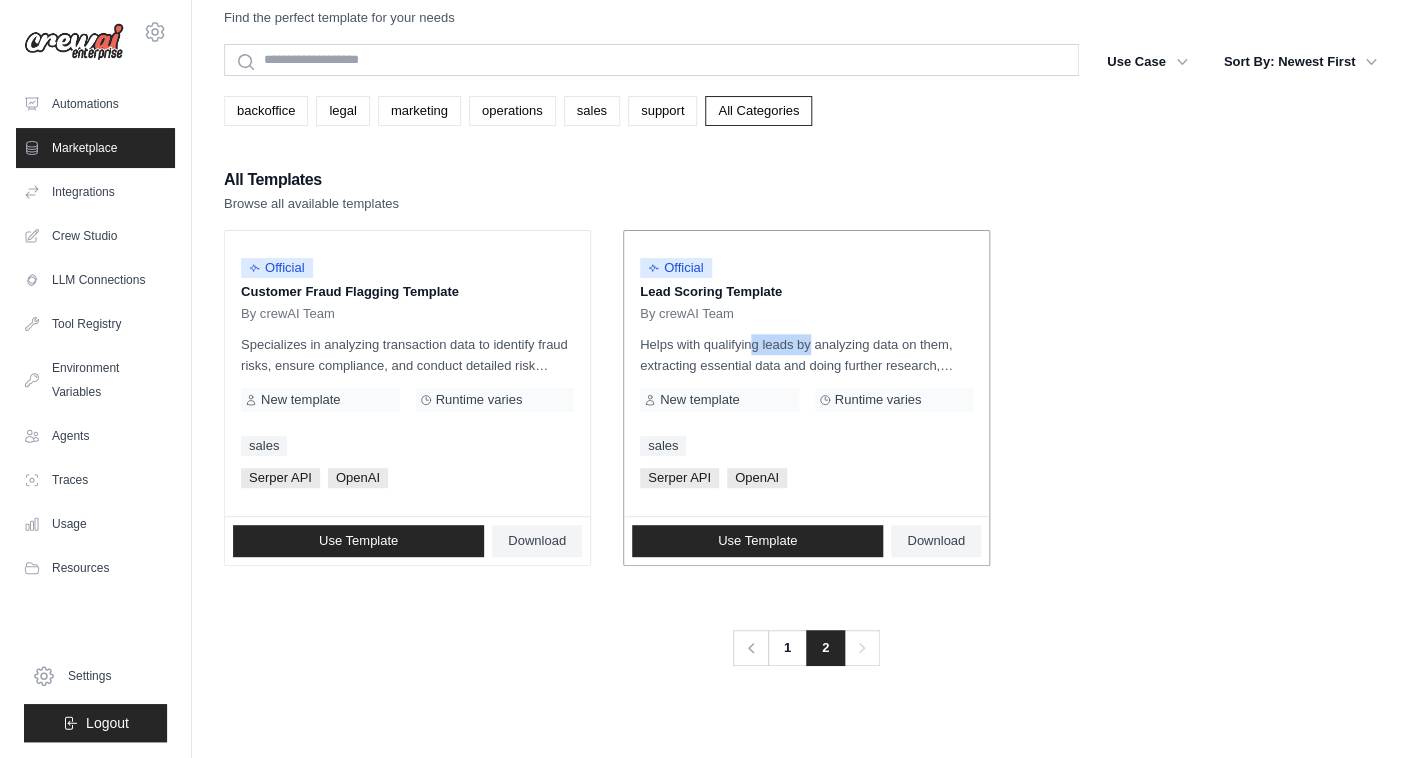 click on "Helps with qualifying leads by analyzing data on them, extracting essential data and doing further research, scoring and planning a strategy to pitch them." at bounding box center [806, 355] 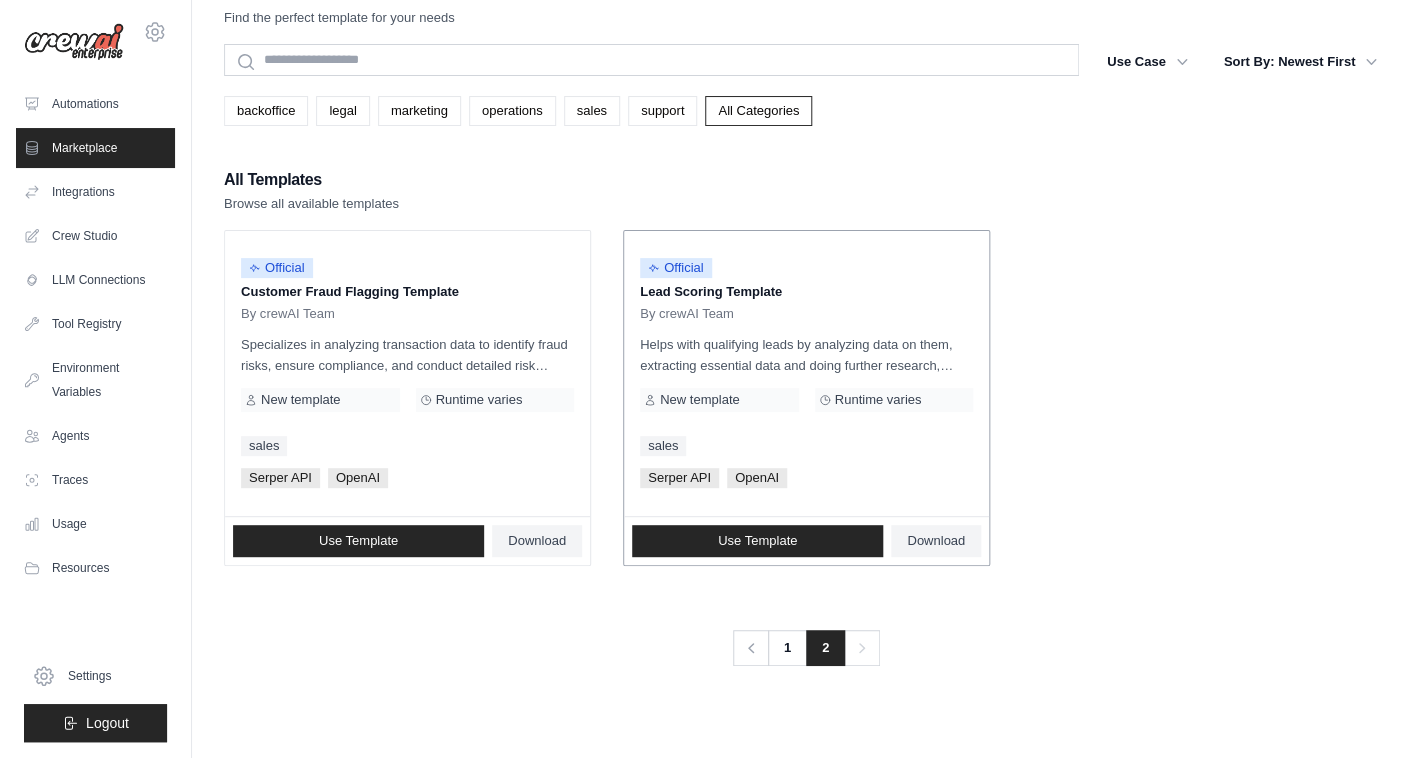 click on "Helps with qualifying leads by analyzing data on them, extracting essential data and doing further research, scoring and planning a strategy to pitch them." at bounding box center [806, 355] 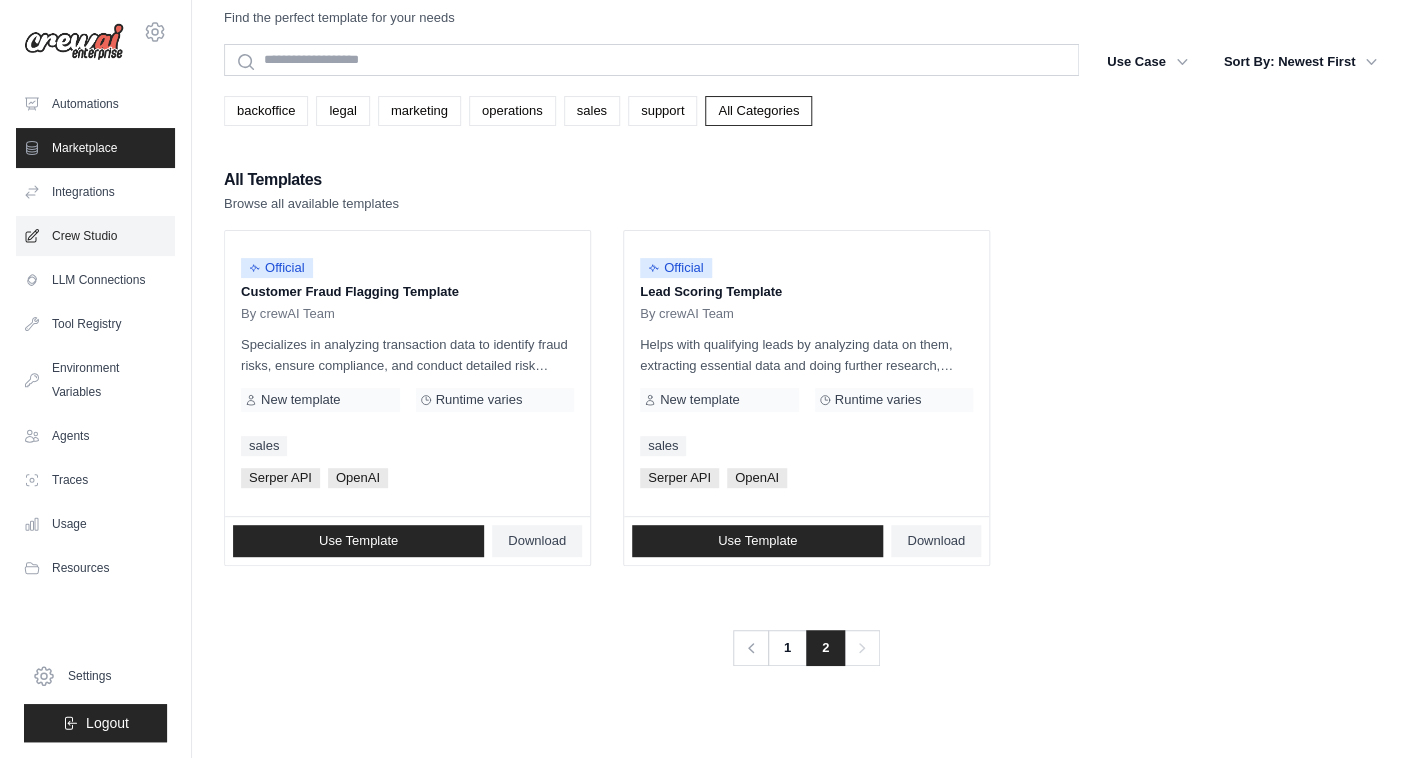 click on "Crew Studio" at bounding box center (95, 236) 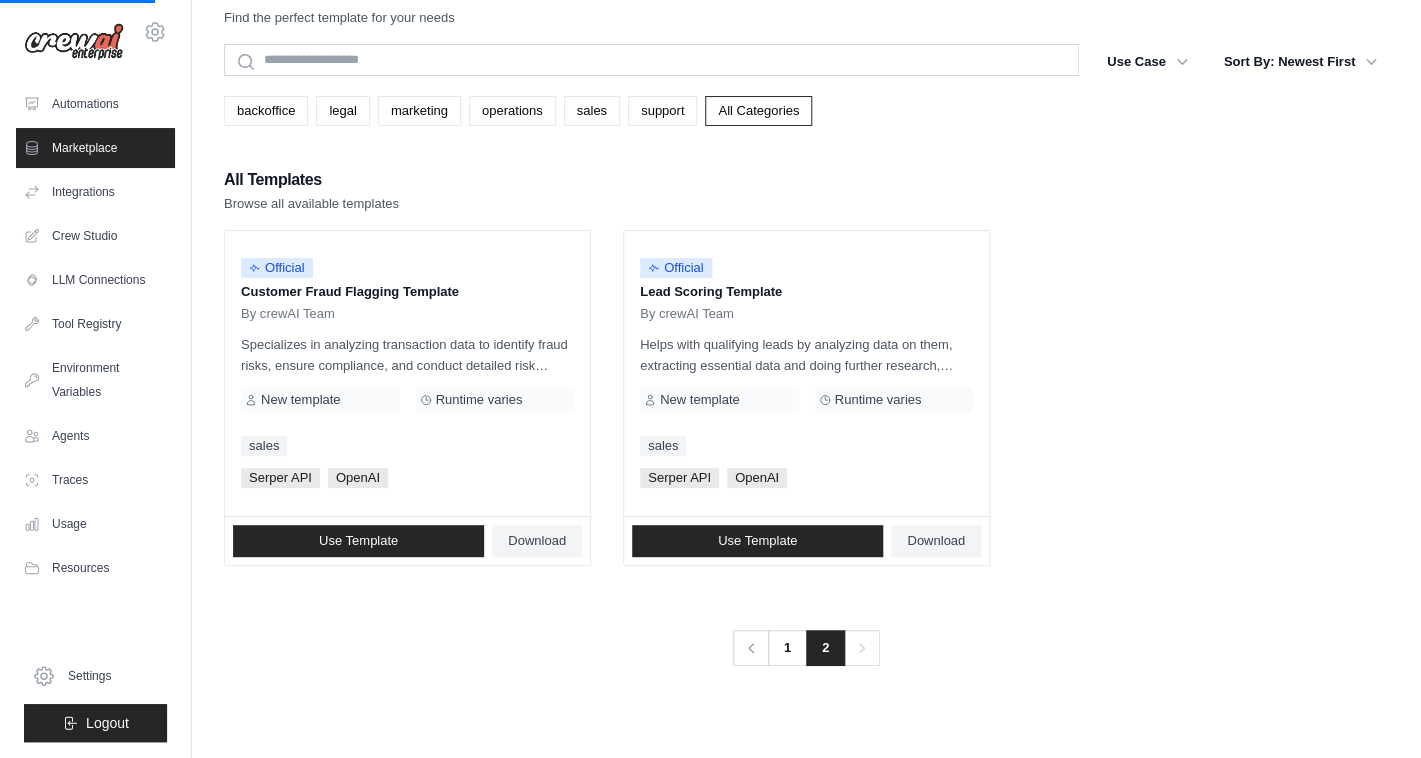 scroll, scrollTop: 0, scrollLeft: 0, axis: both 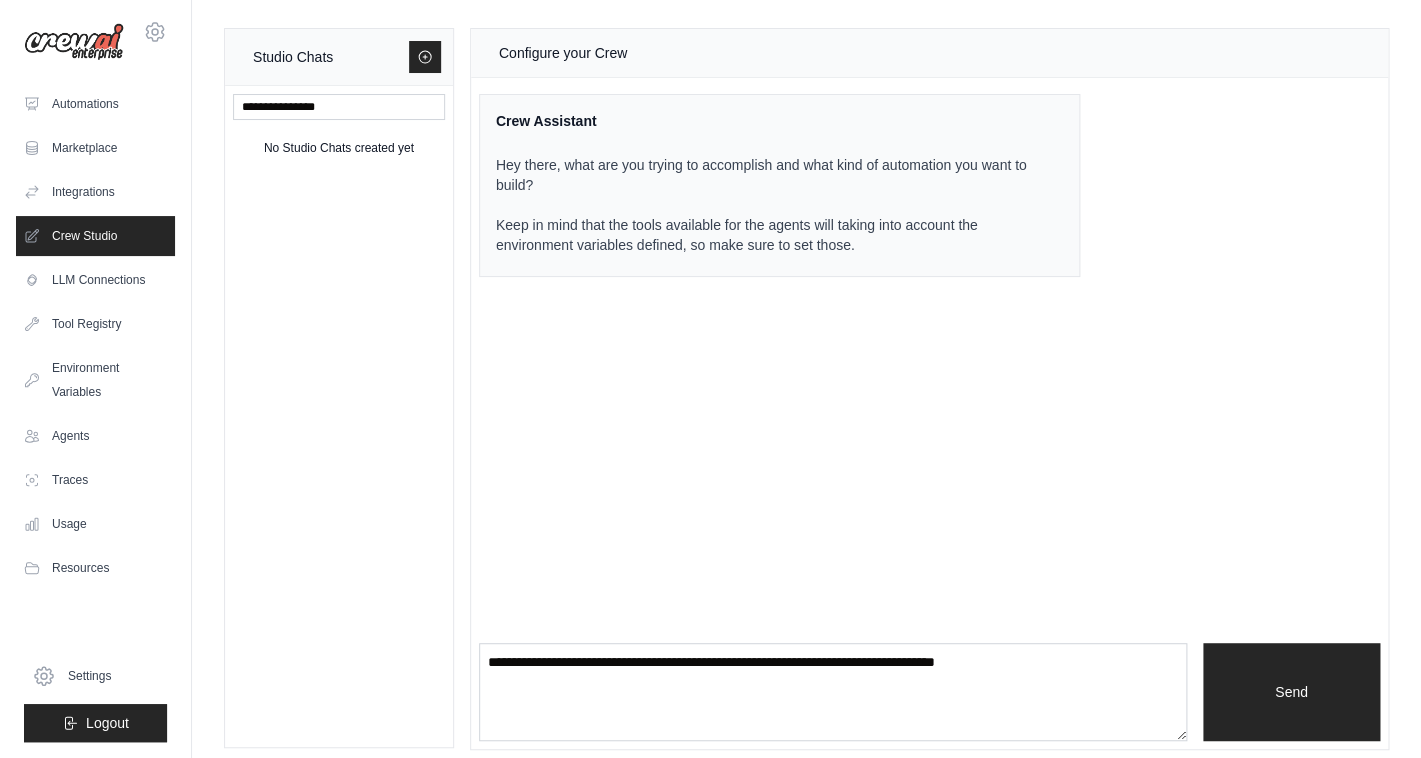 click on "Hey there, what are you trying to accomplish and what kind of automation you want to build? Keep in mind that the tools available for the agents will taking into account the environment variables defined, so make sure to set those." at bounding box center (767, 205) 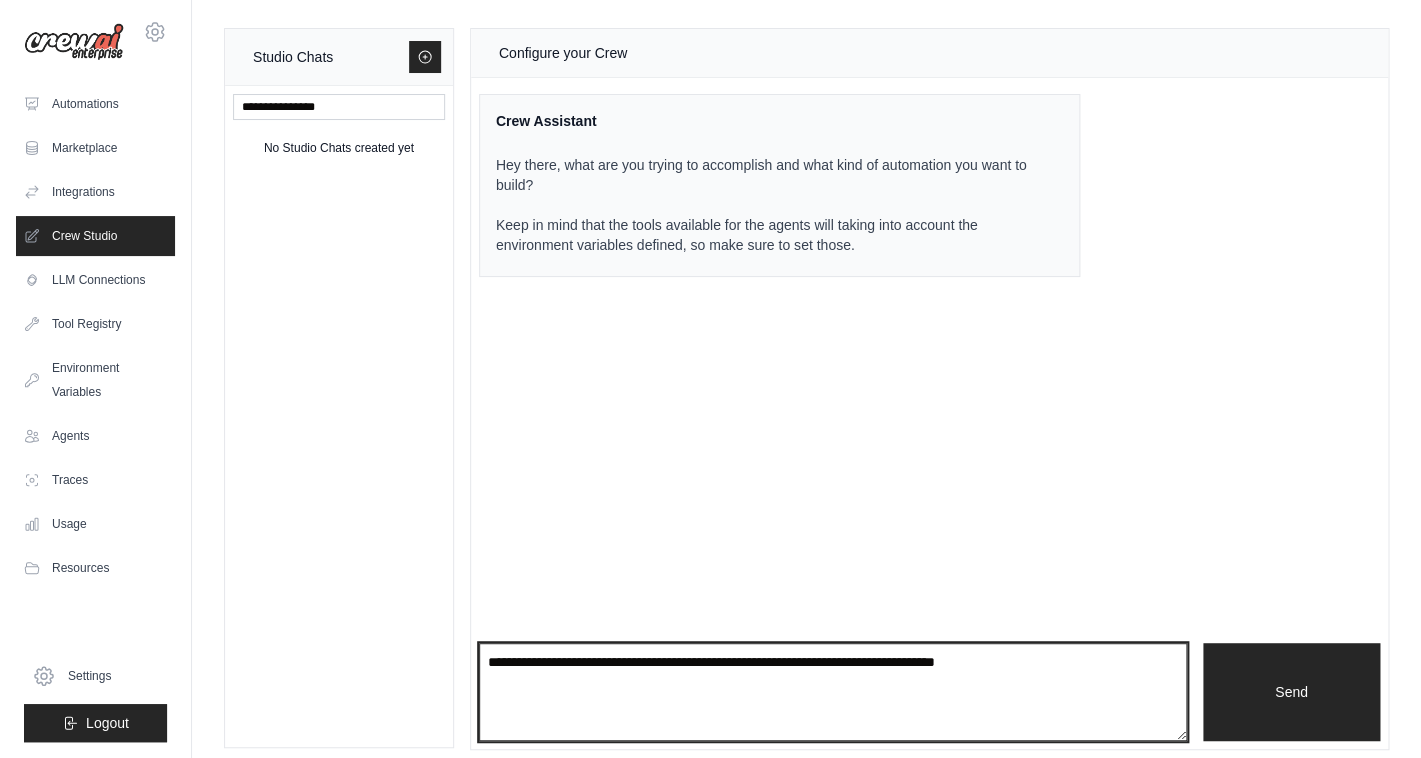 click at bounding box center [833, 692] 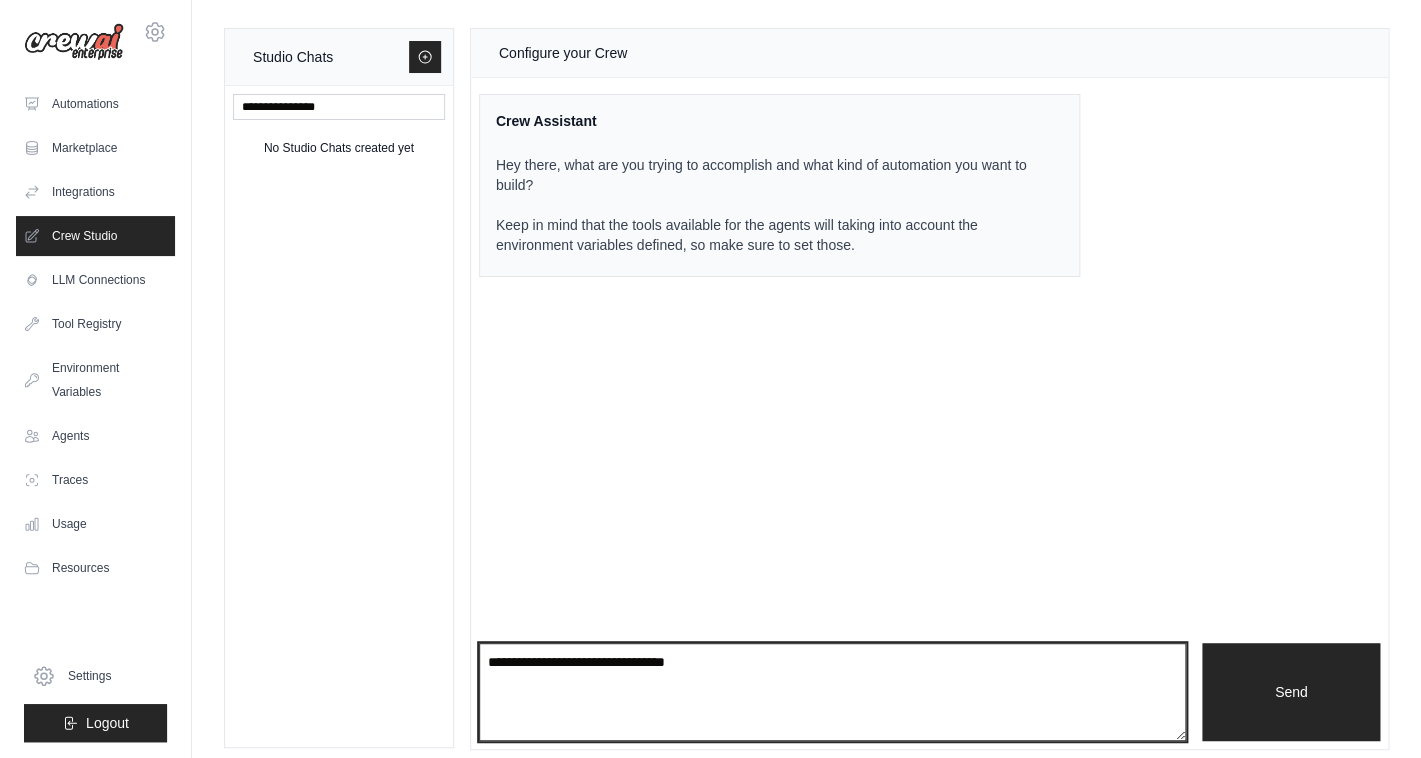 type on "**********" 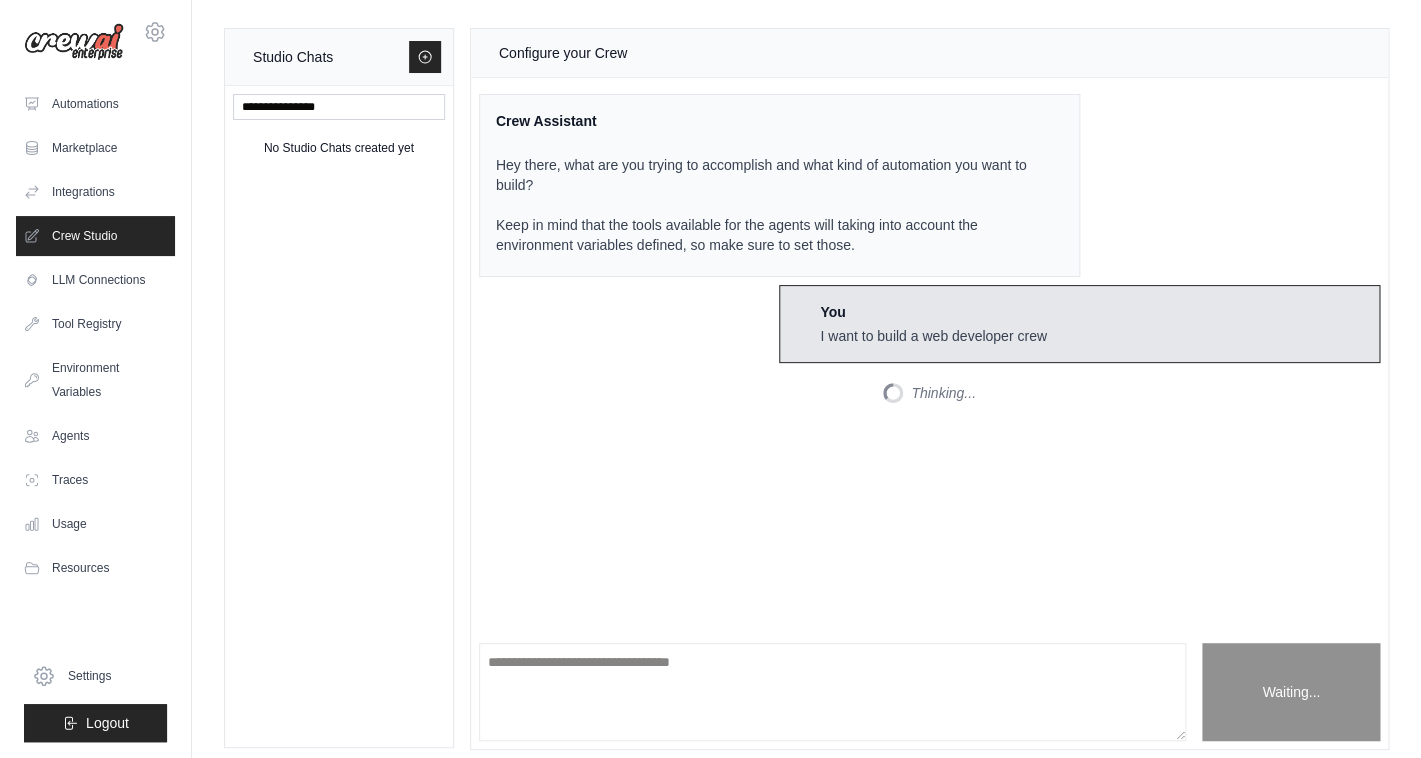 scroll, scrollTop: 52, scrollLeft: 0, axis: vertical 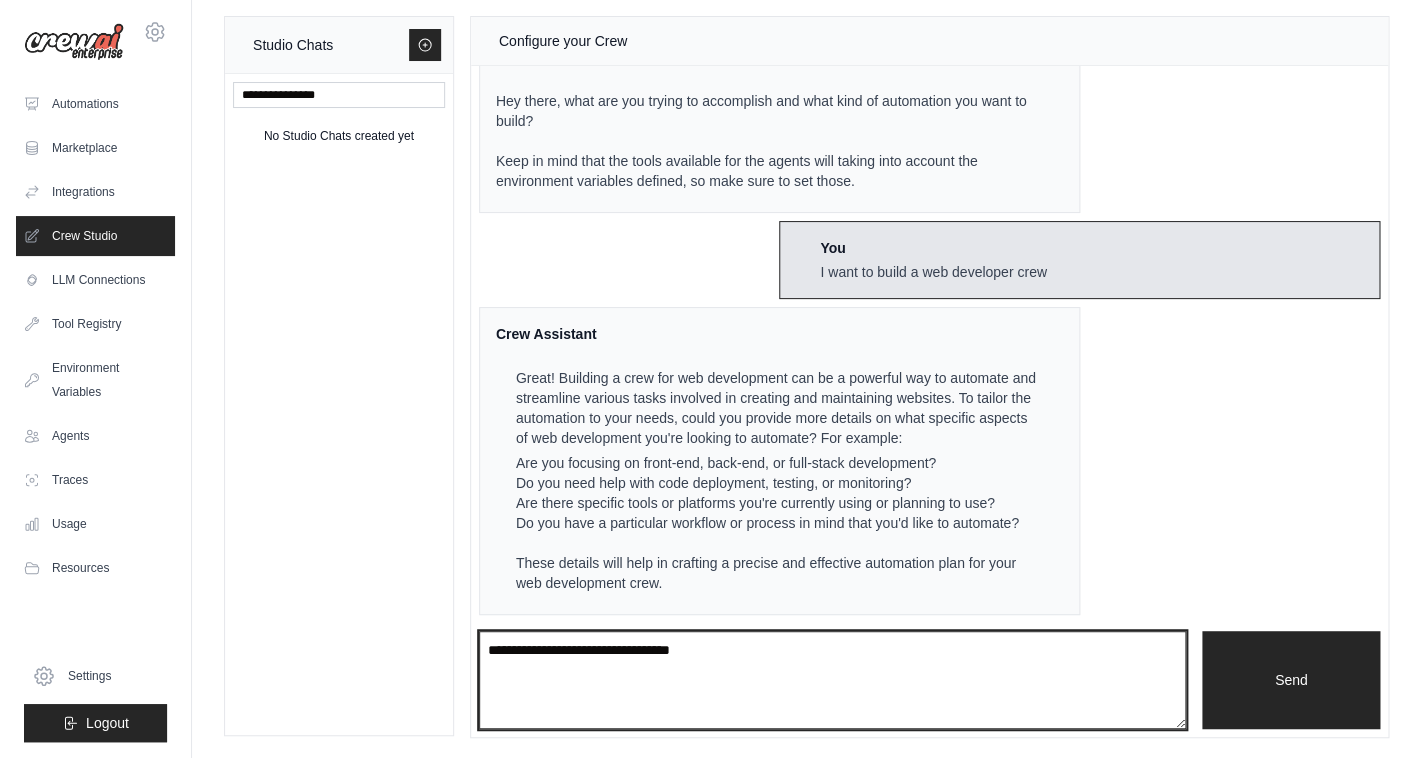 click on "**********" at bounding box center [832, 680] 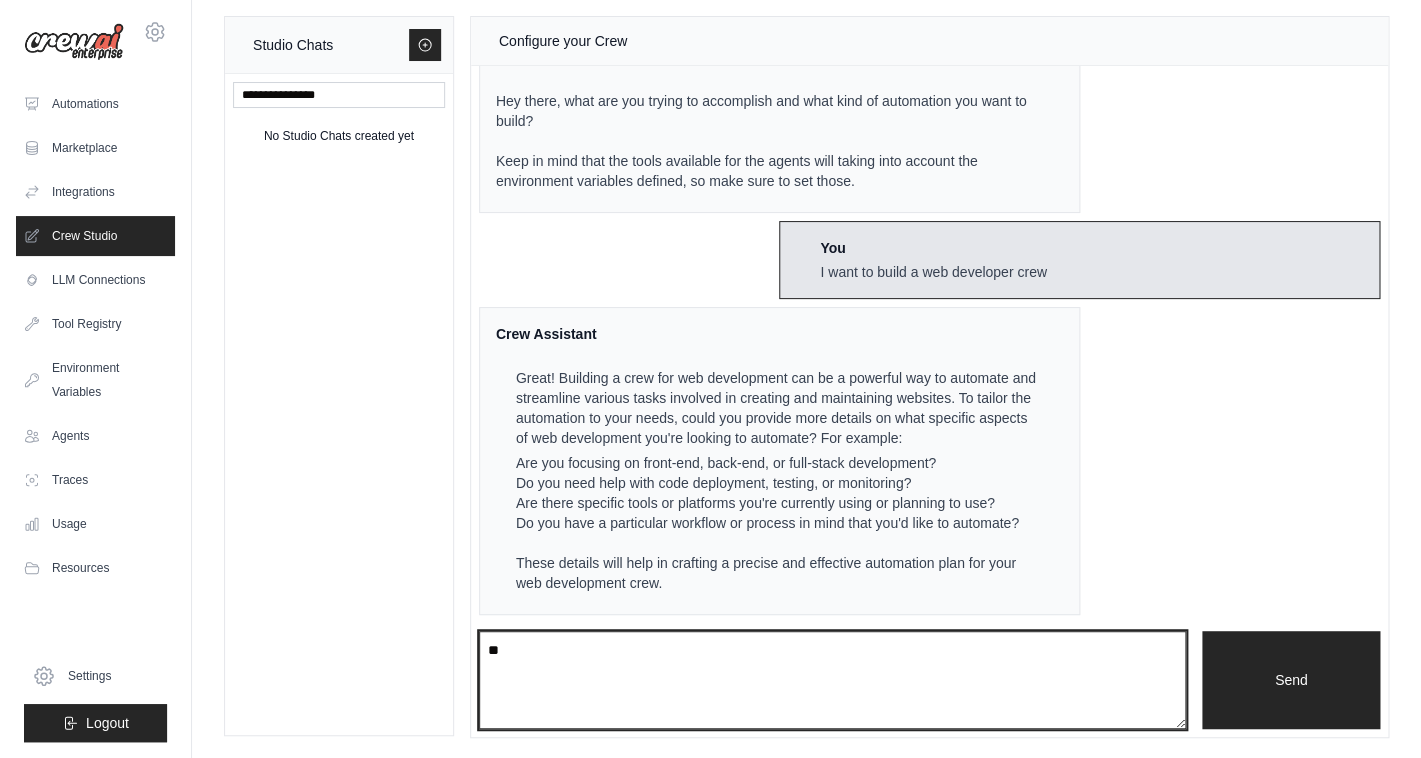 type on "*" 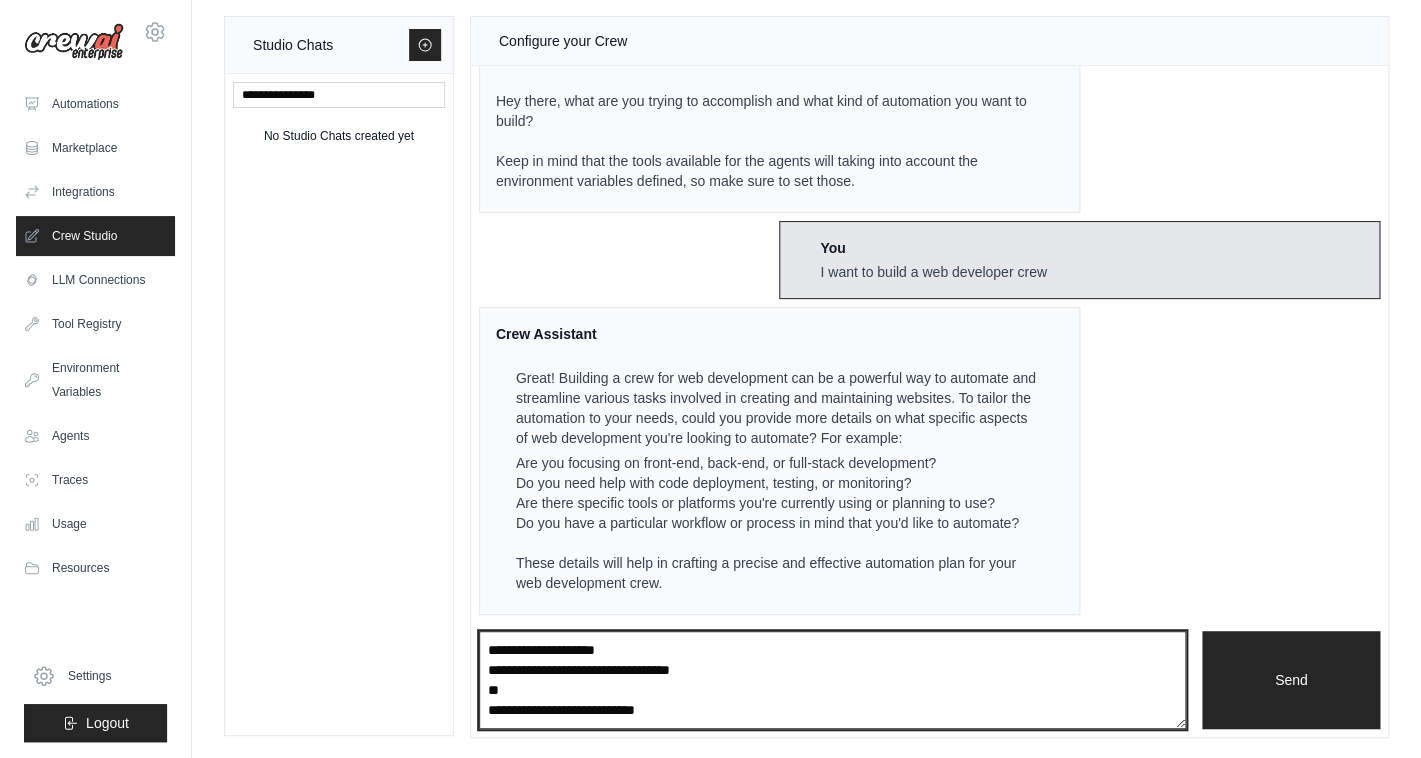 type on "**********" 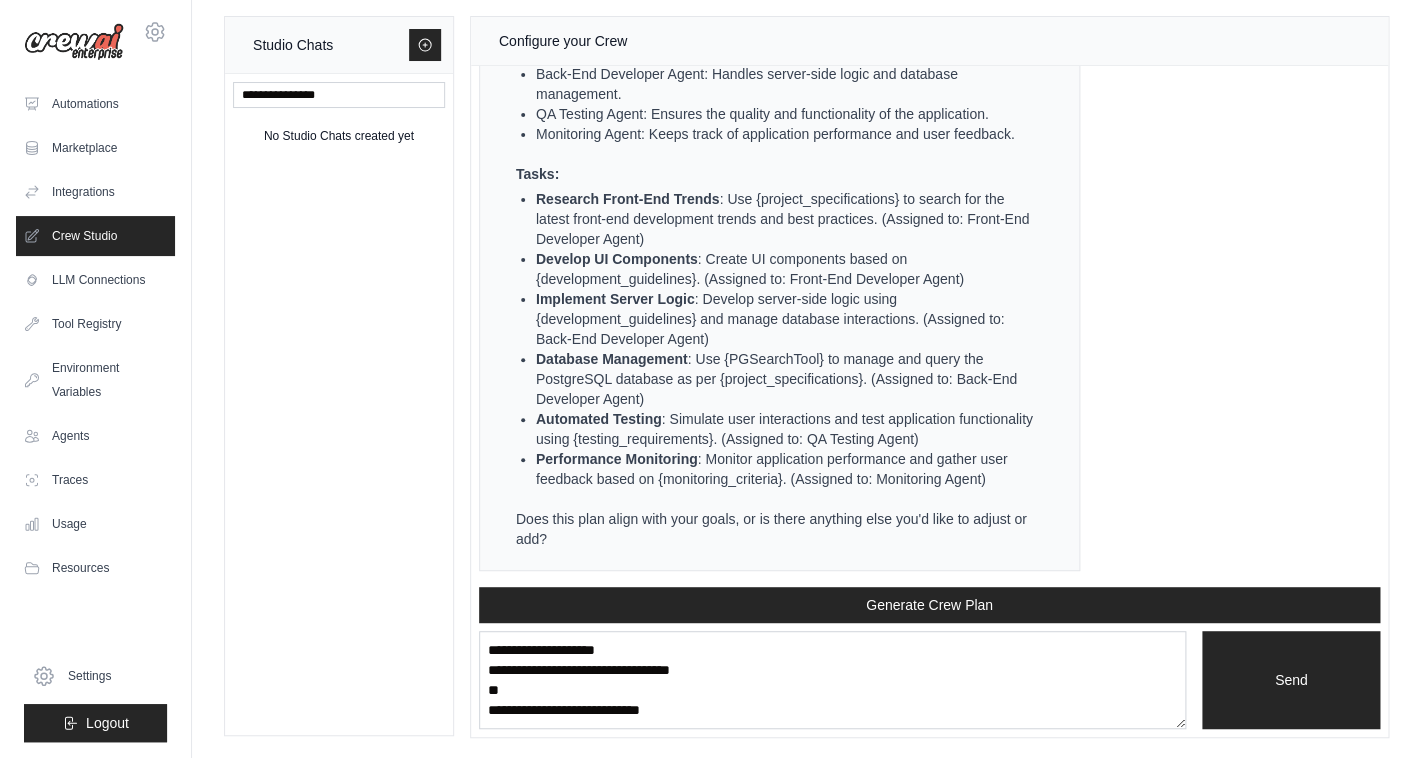 scroll, scrollTop: 1400, scrollLeft: 0, axis: vertical 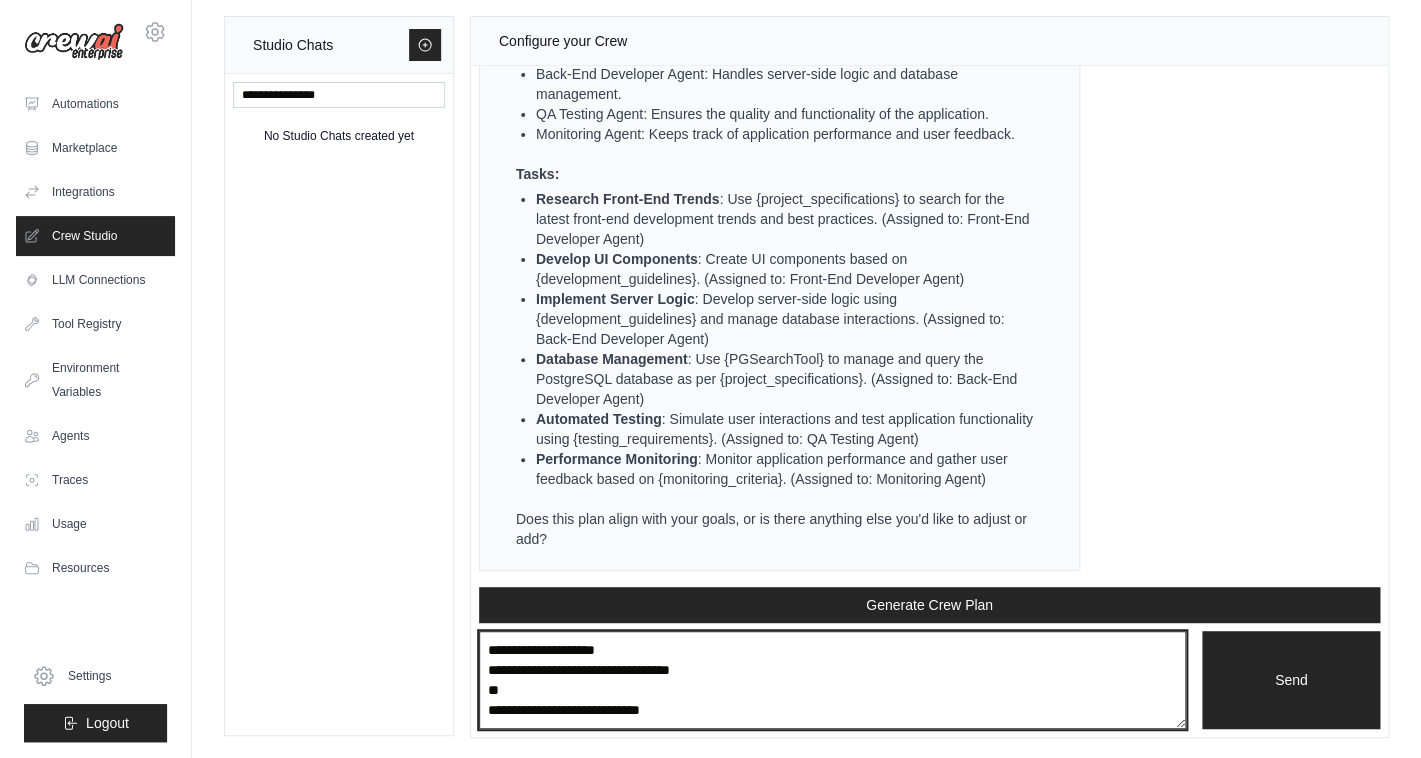 click on "**********" at bounding box center [832, 680] 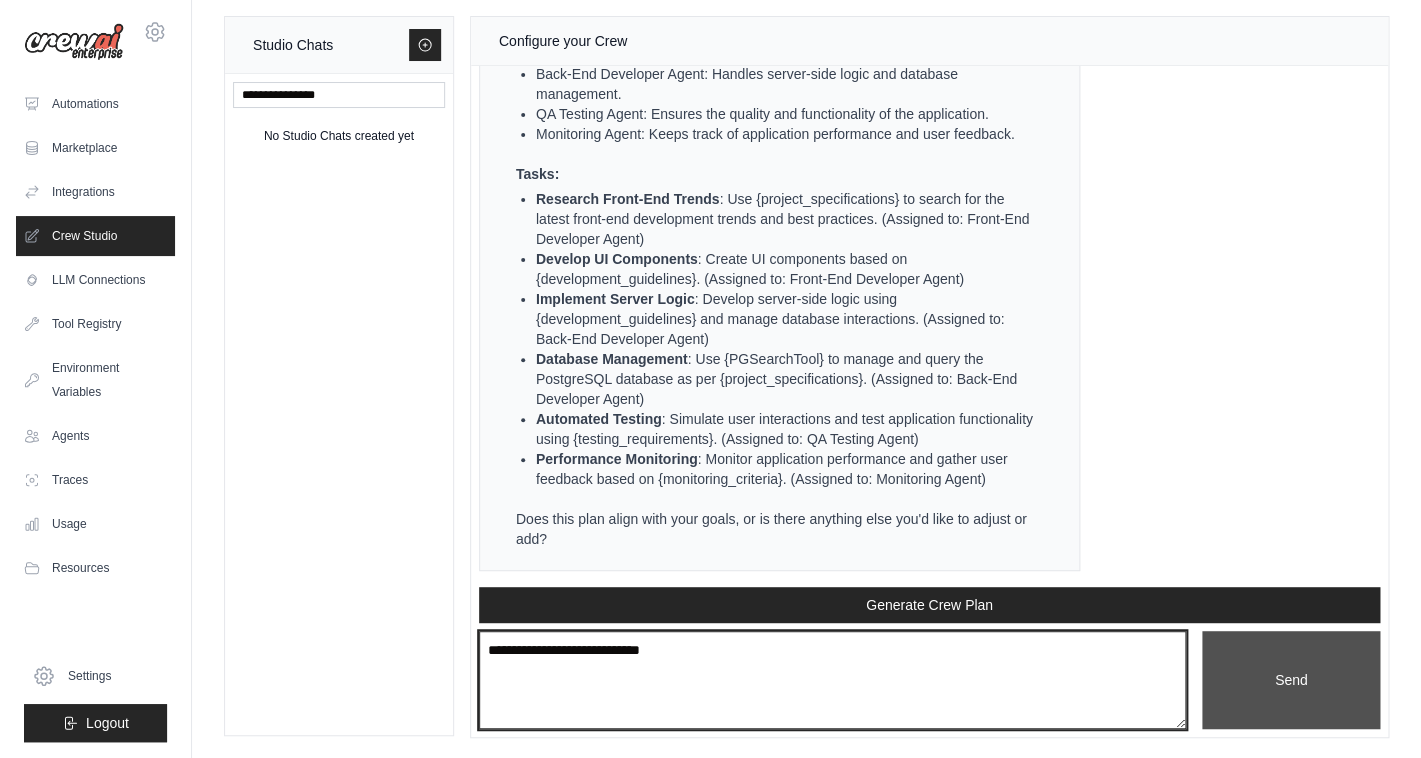 type on "**********" 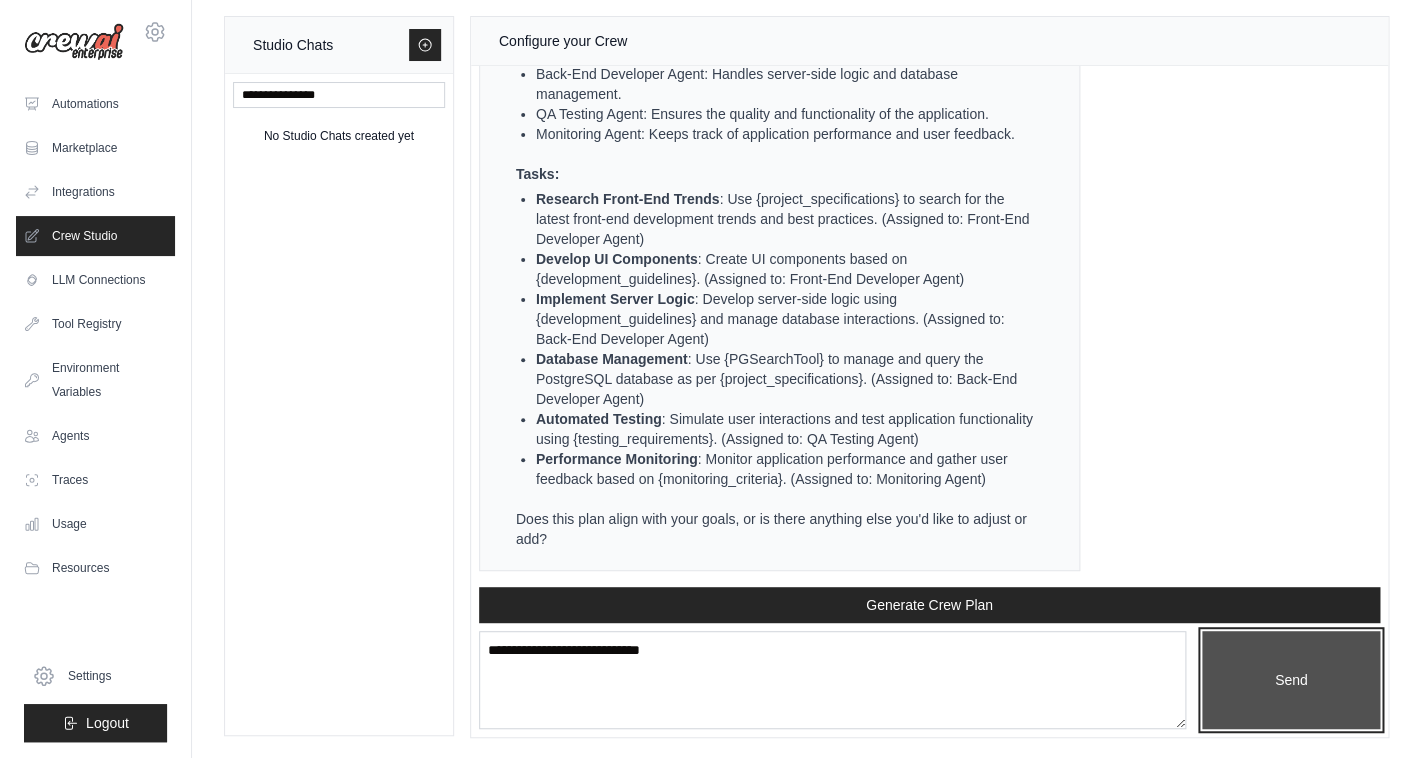 click on "Send" at bounding box center (1291, 680) 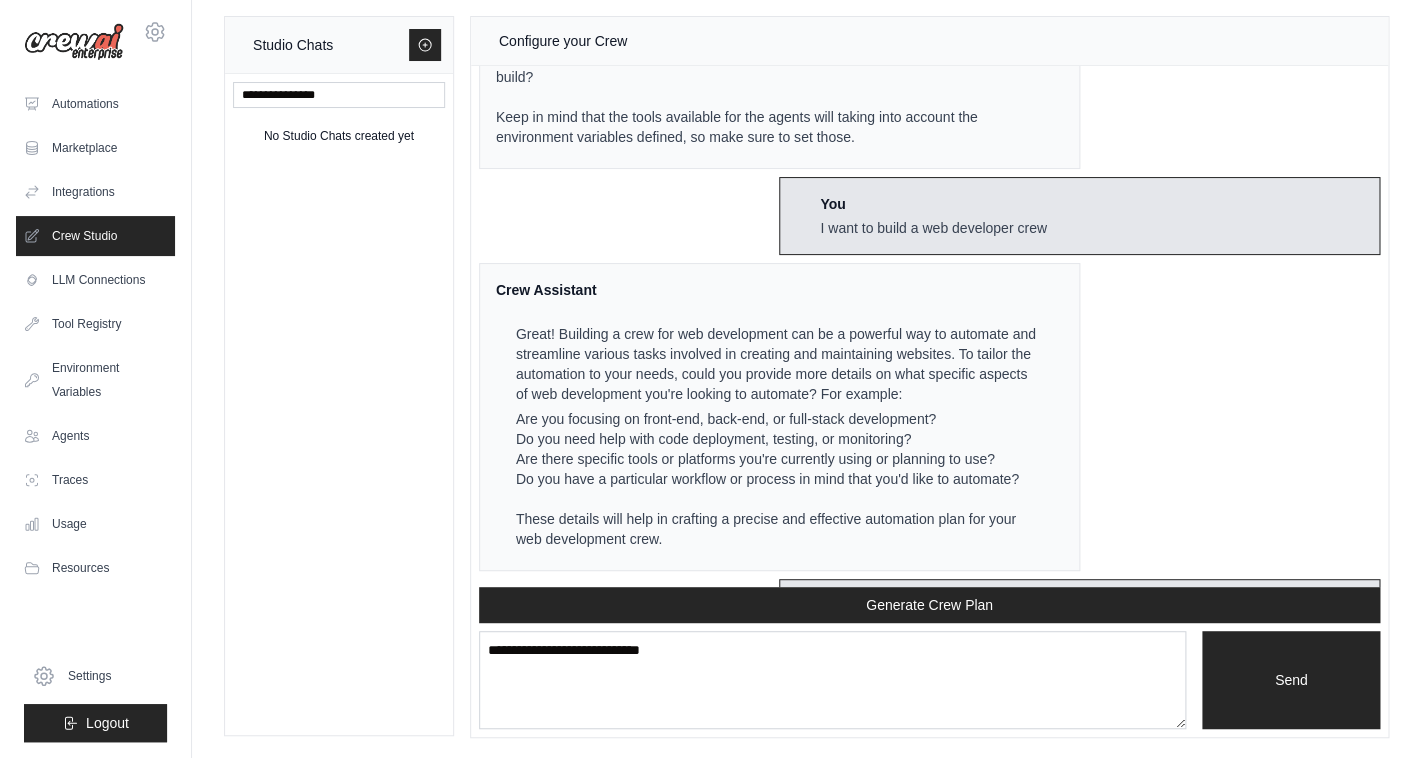 scroll, scrollTop: 0, scrollLeft: 0, axis: both 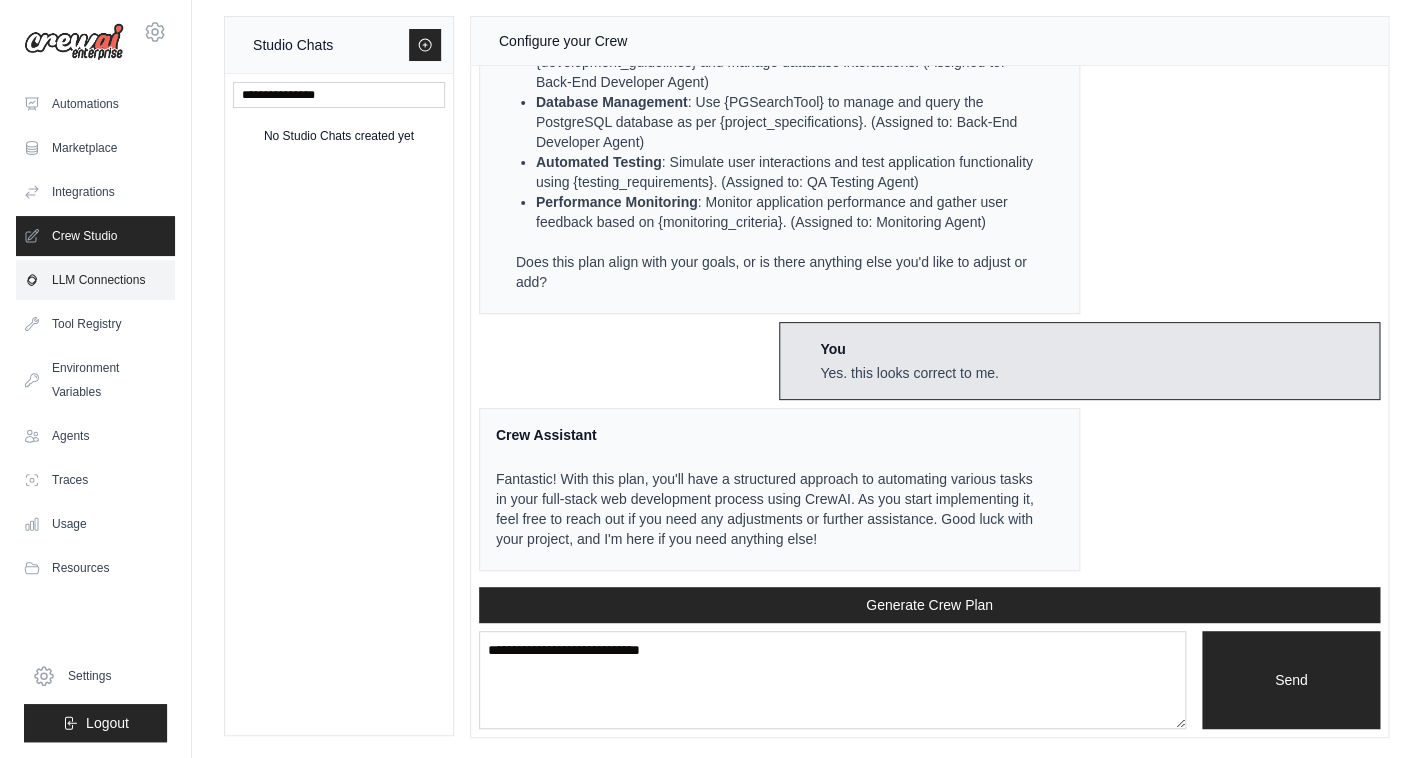click on "LLM Connections" at bounding box center (95, 280) 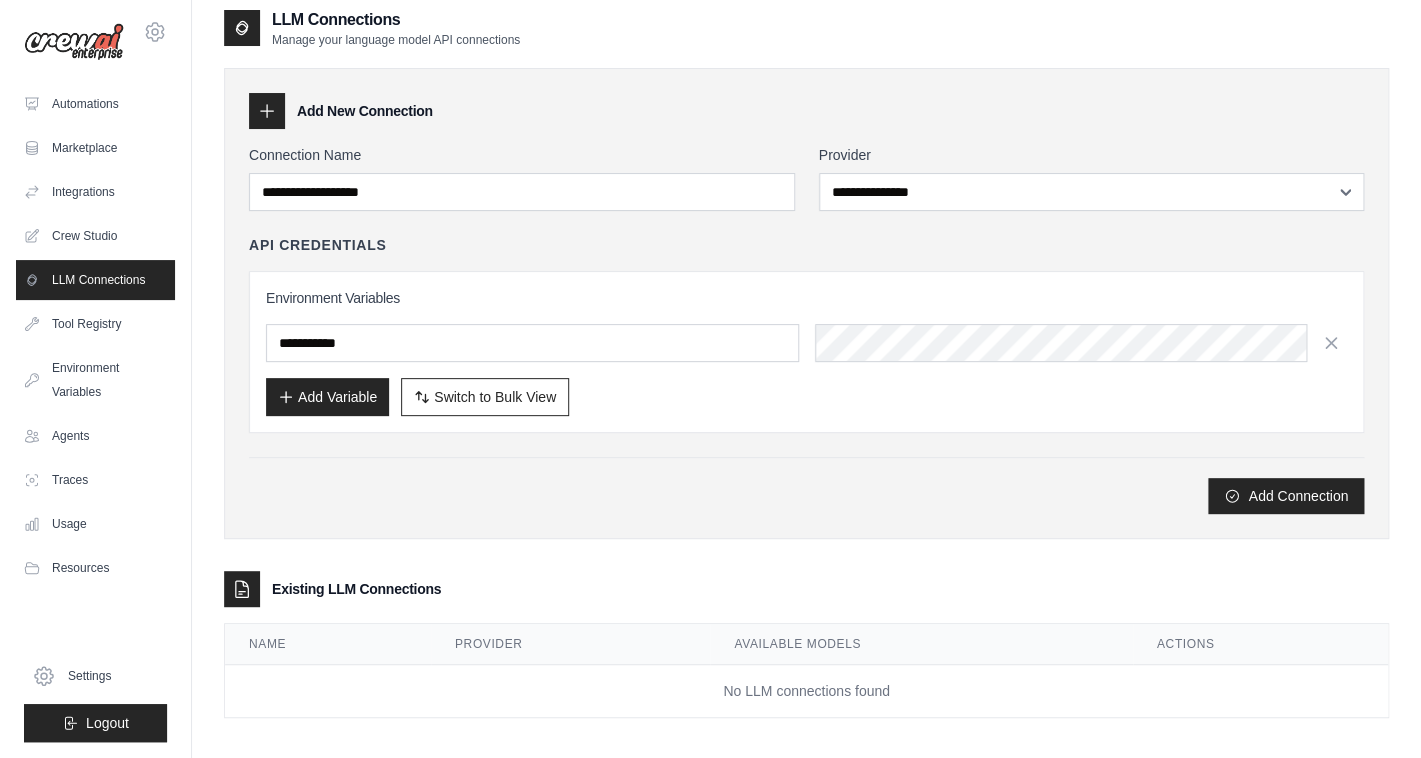 scroll, scrollTop: 0, scrollLeft: 0, axis: both 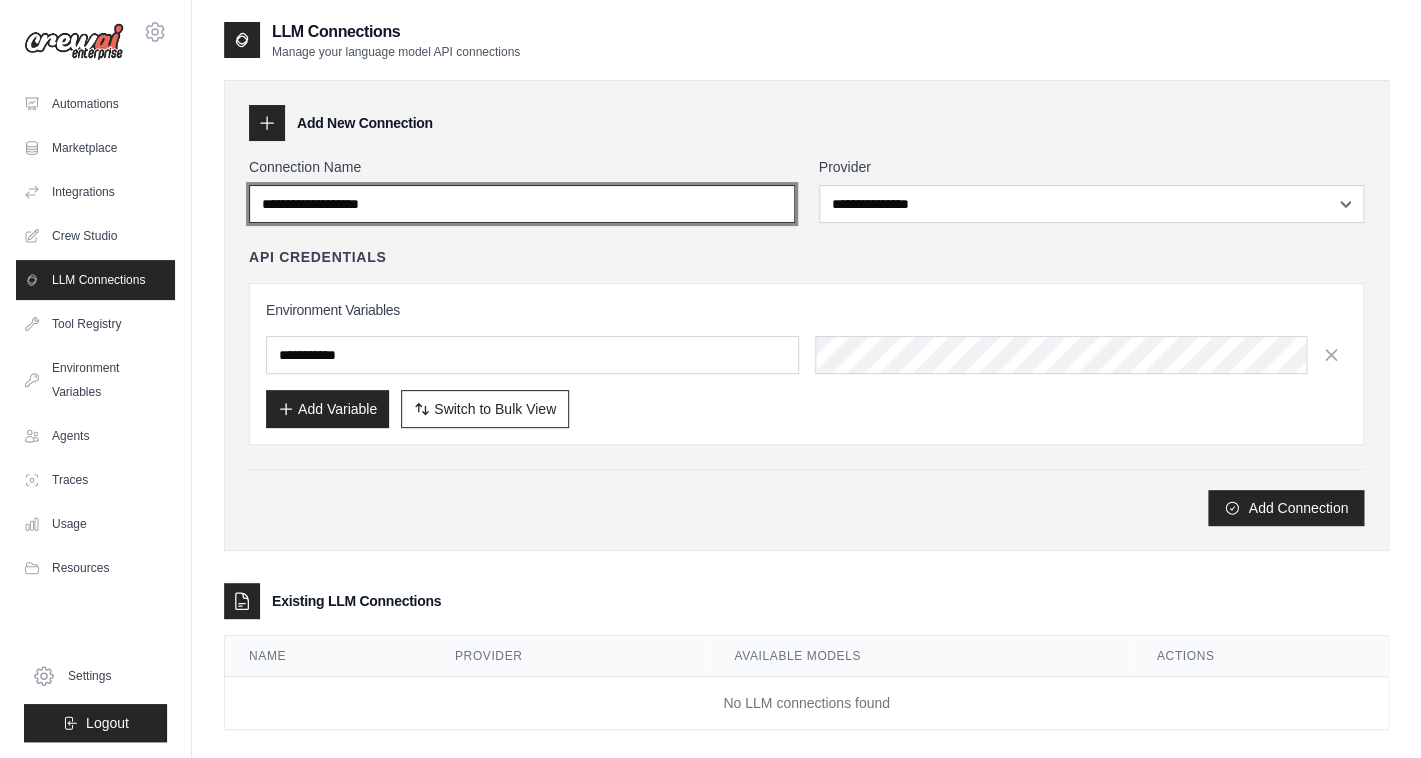 click on "Connection Name" at bounding box center [522, 204] 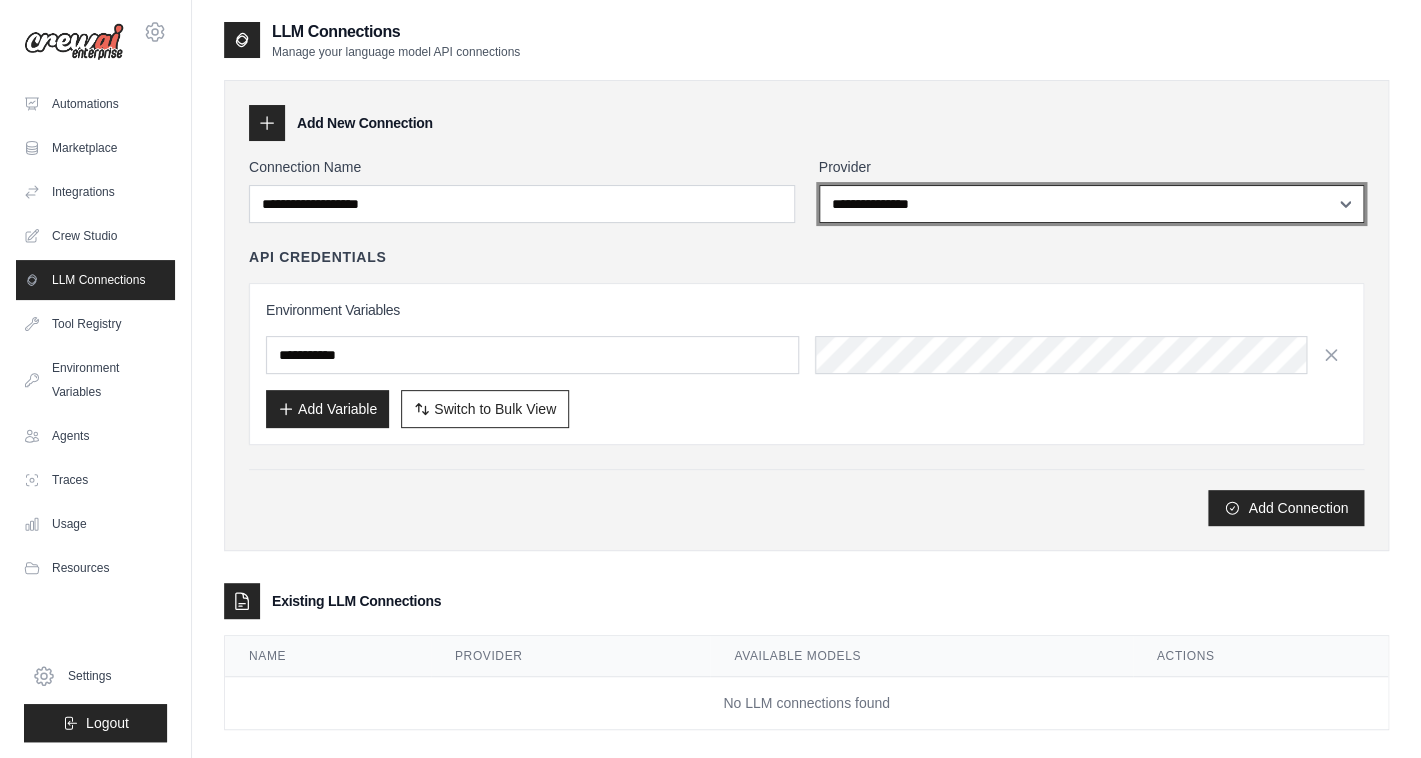 select on "******" 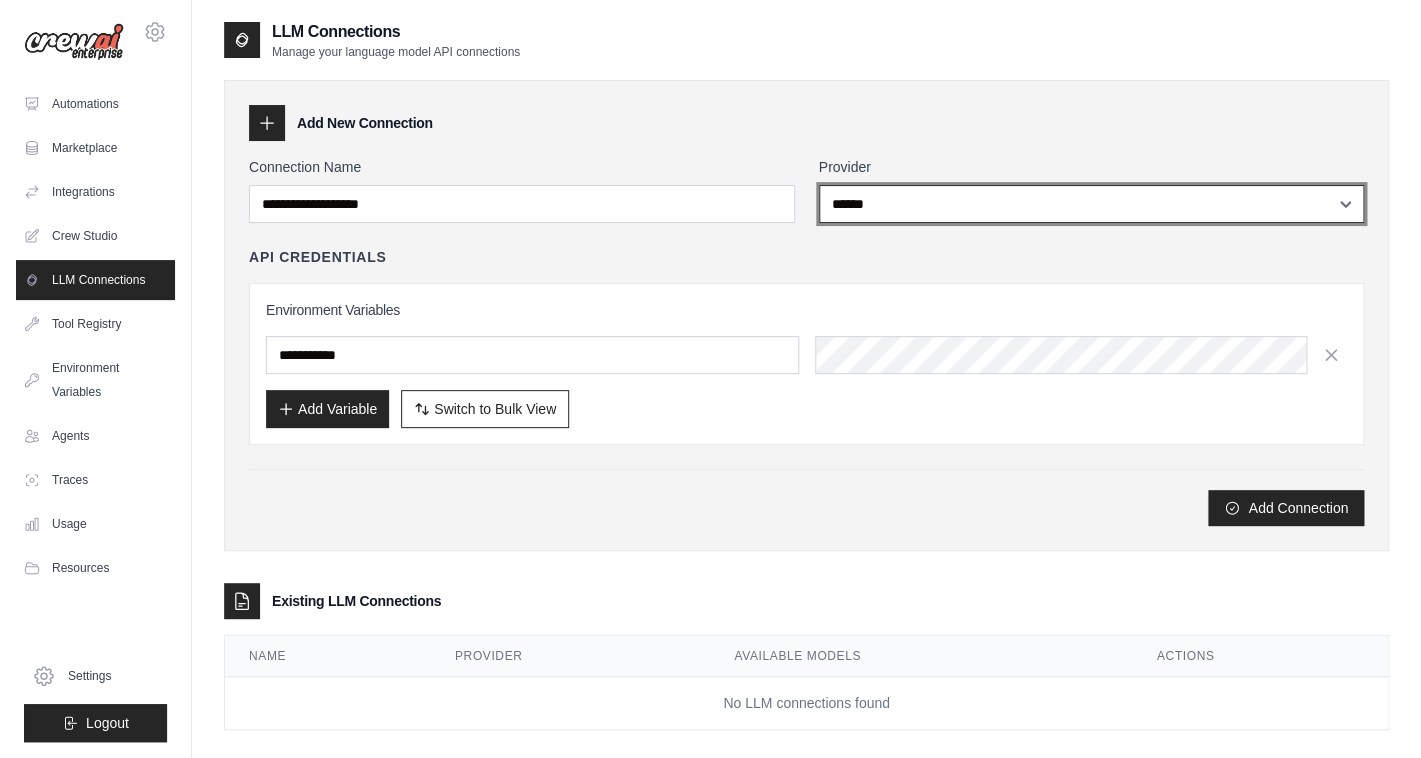click on "******" at bounding box center [0, 0] 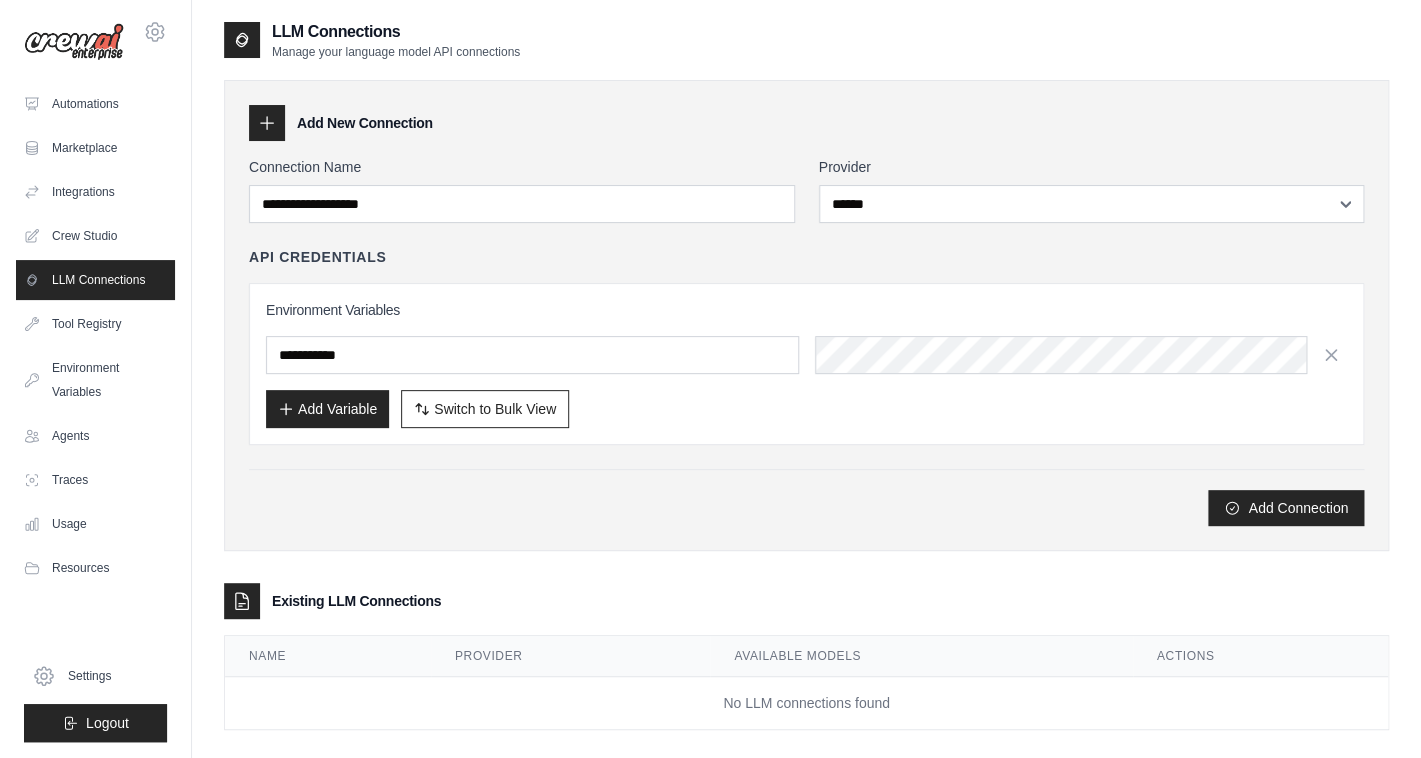 click on "LLM Connections
Manage your language model API connections" at bounding box center [806, 40] 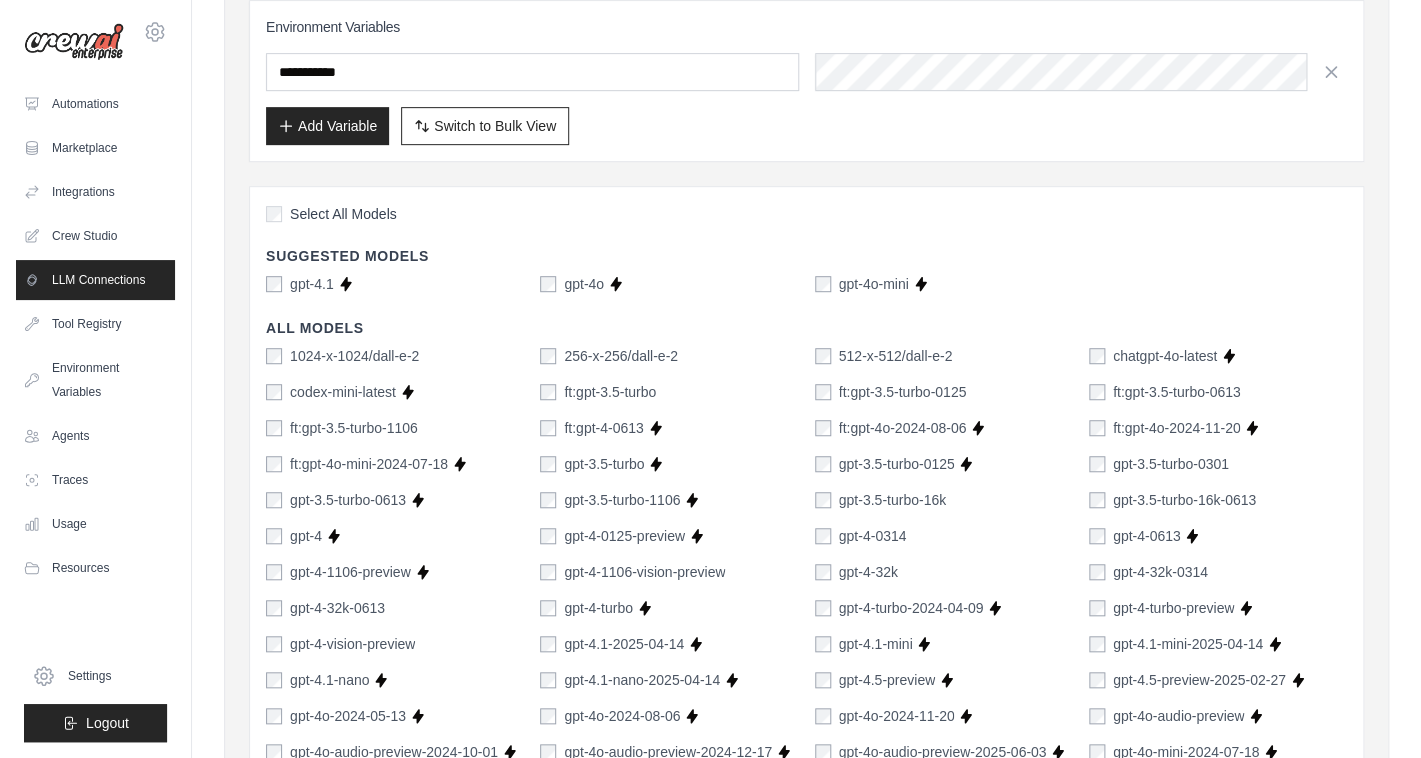 scroll, scrollTop: 282, scrollLeft: 0, axis: vertical 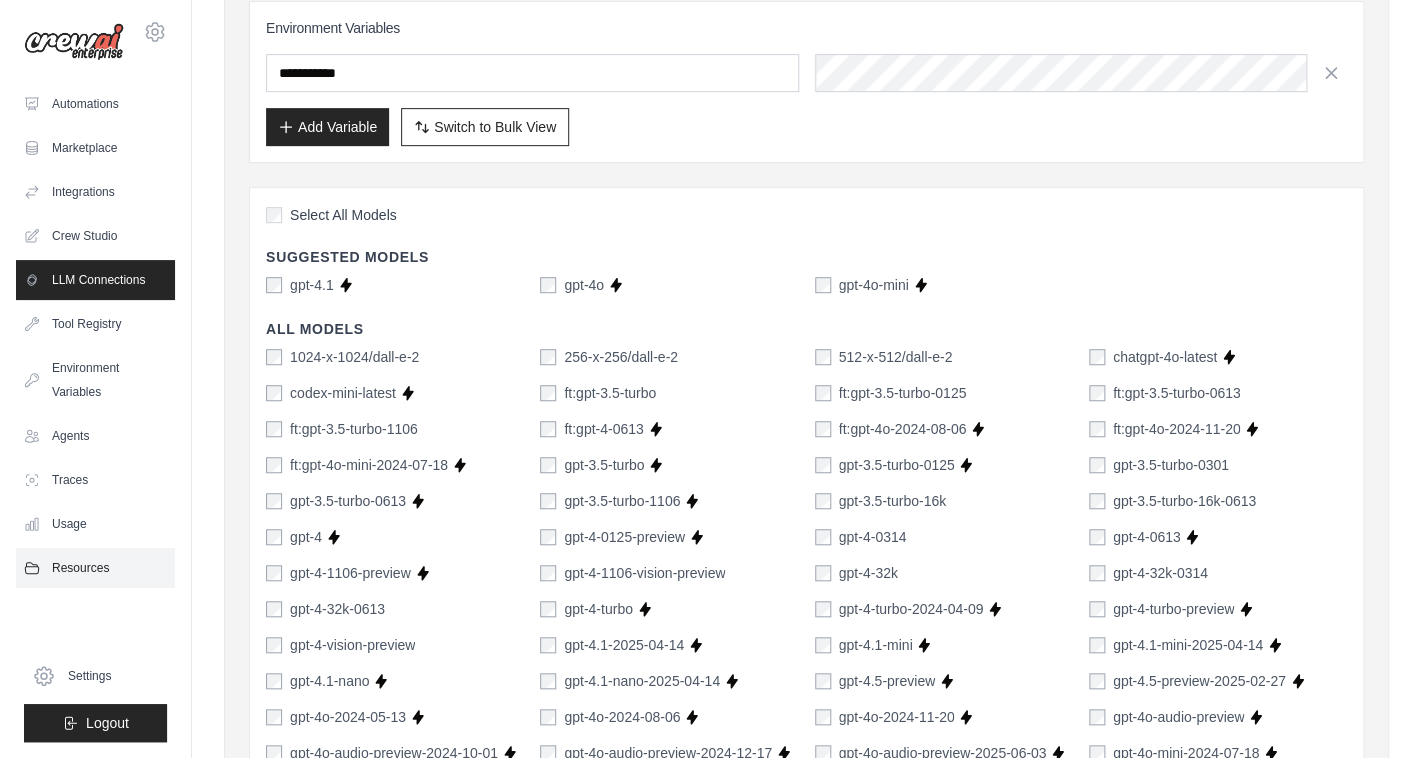 click on "Resources" at bounding box center (95, 568) 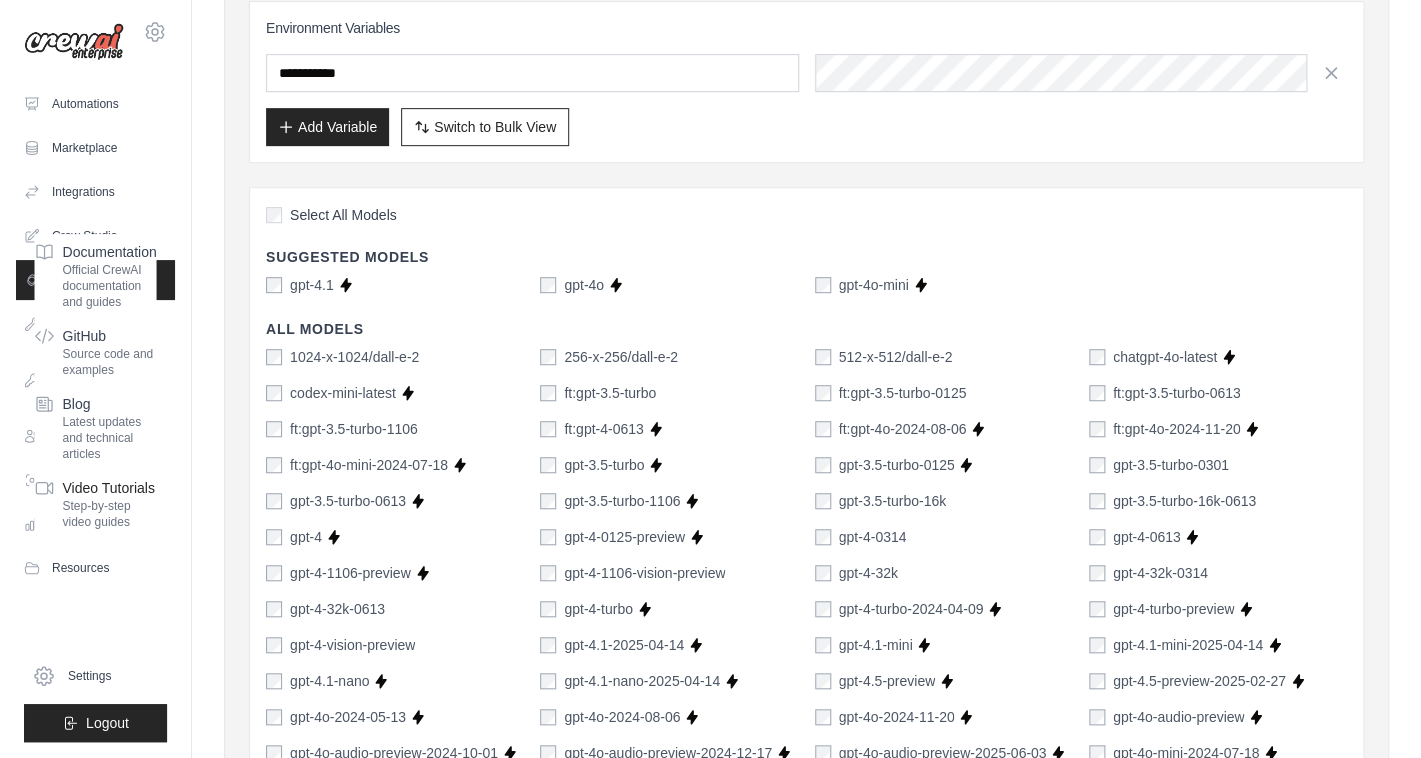 click on "Video Tutorials" at bounding box center (110, 488) 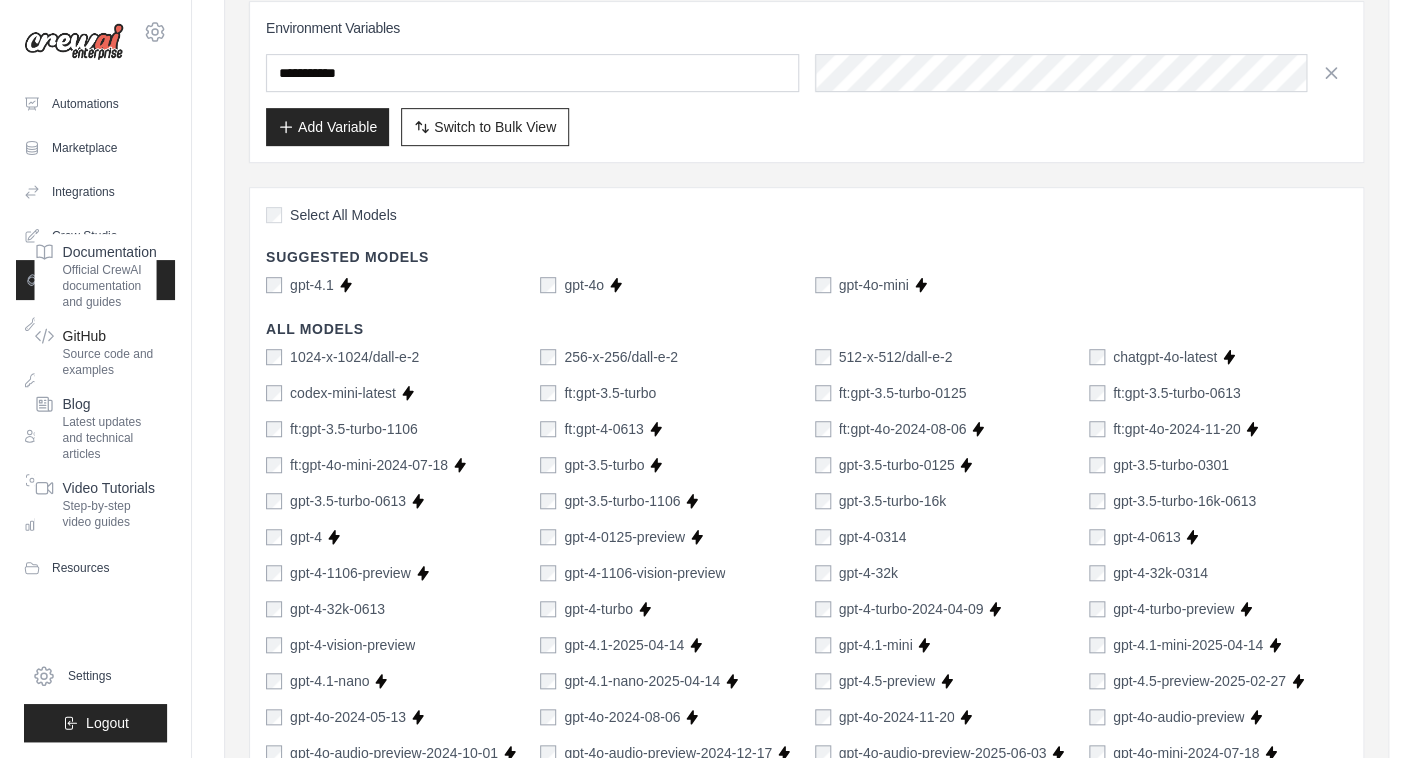 click on "Source code and examples" at bounding box center [110, 362] 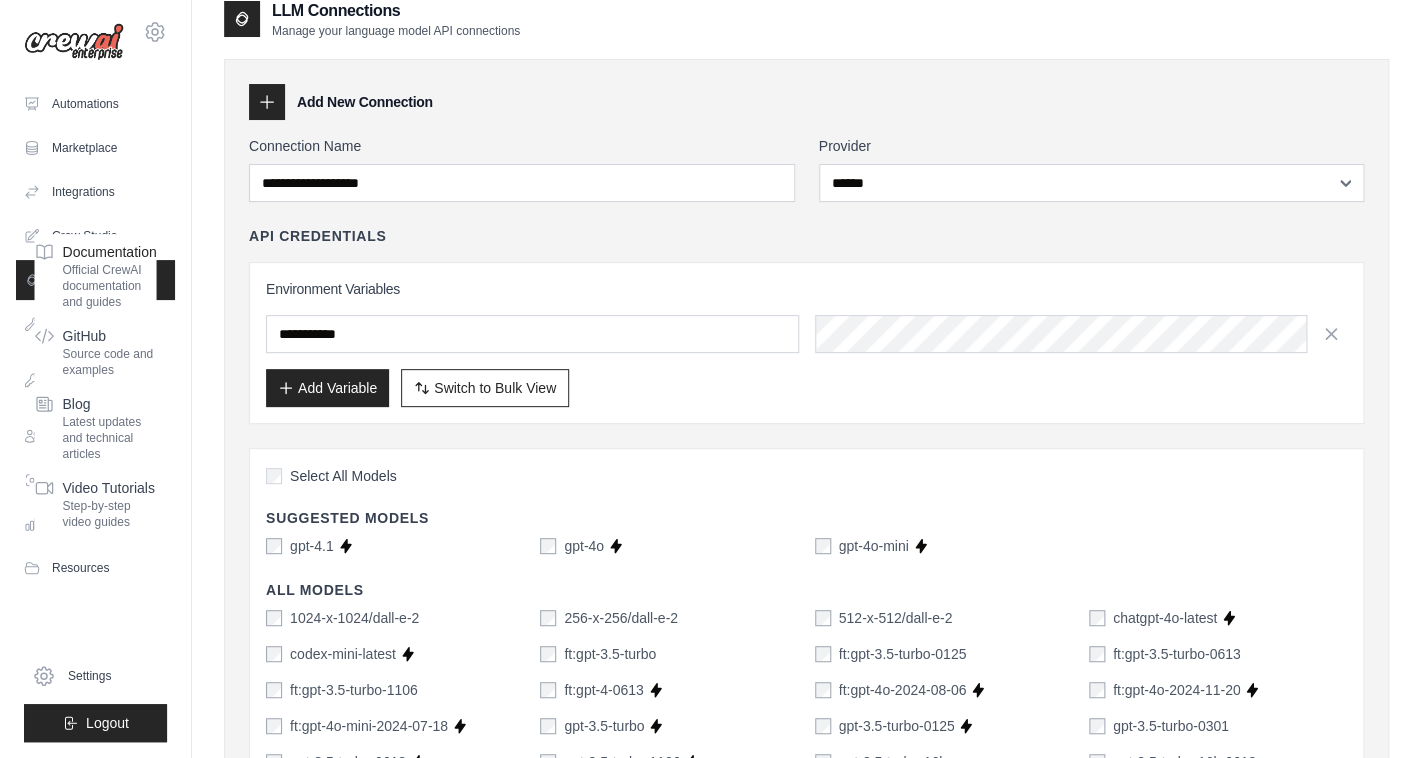 scroll, scrollTop: 0, scrollLeft: 0, axis: both 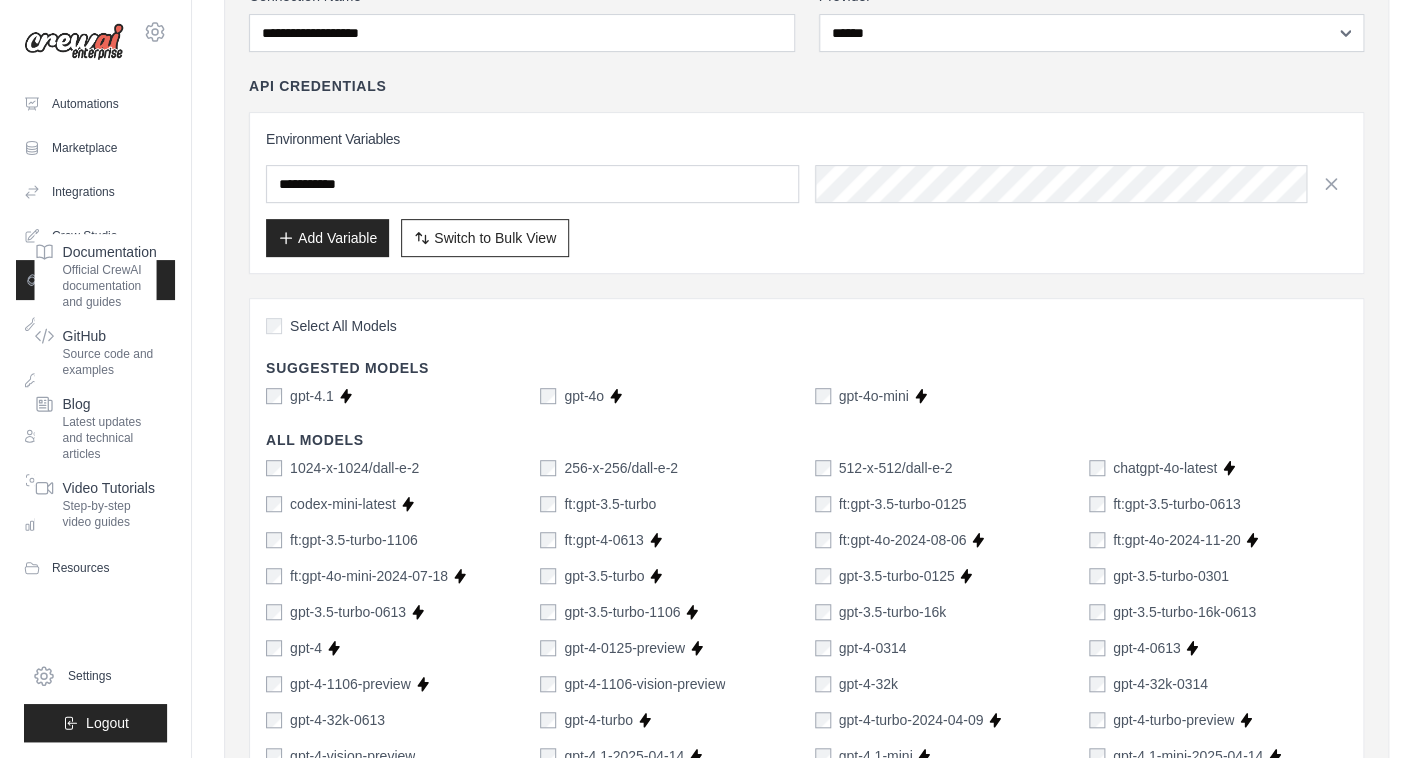click on "Select All Models" at bounding box center (806, 328) 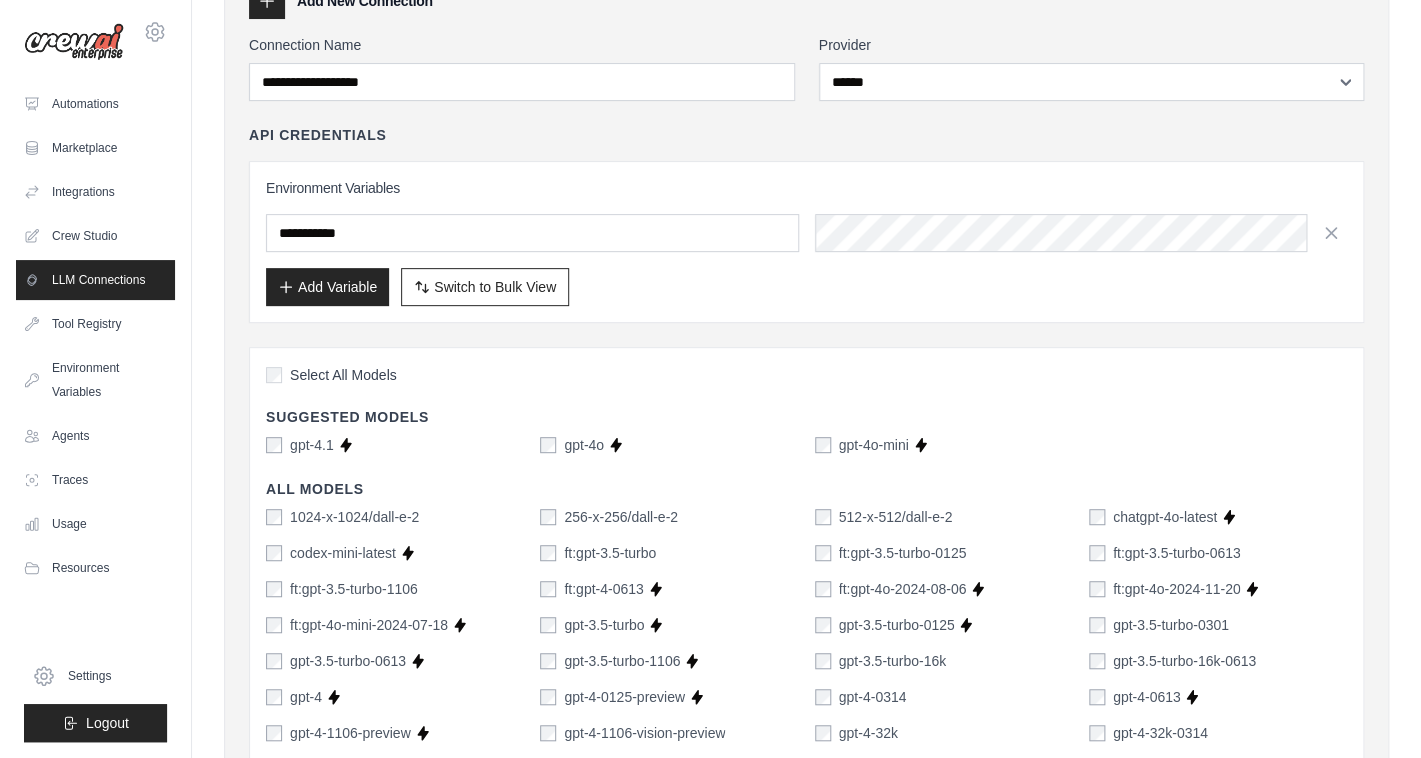 scroll, scrollTop: 0, scrollLeft: 0, axis: both 